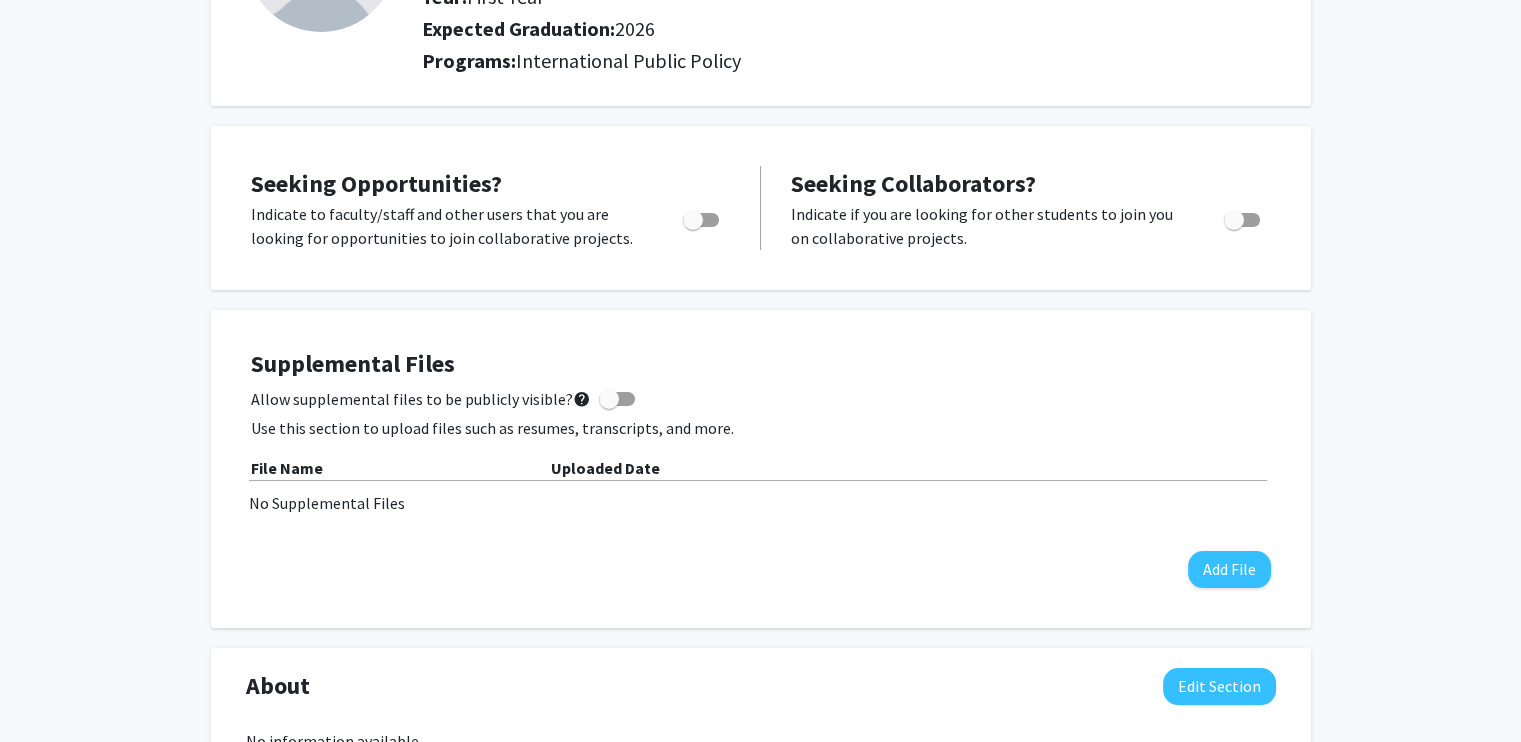 scroll, scrollTop: 166, scrollLeft: 0, axis: vertical 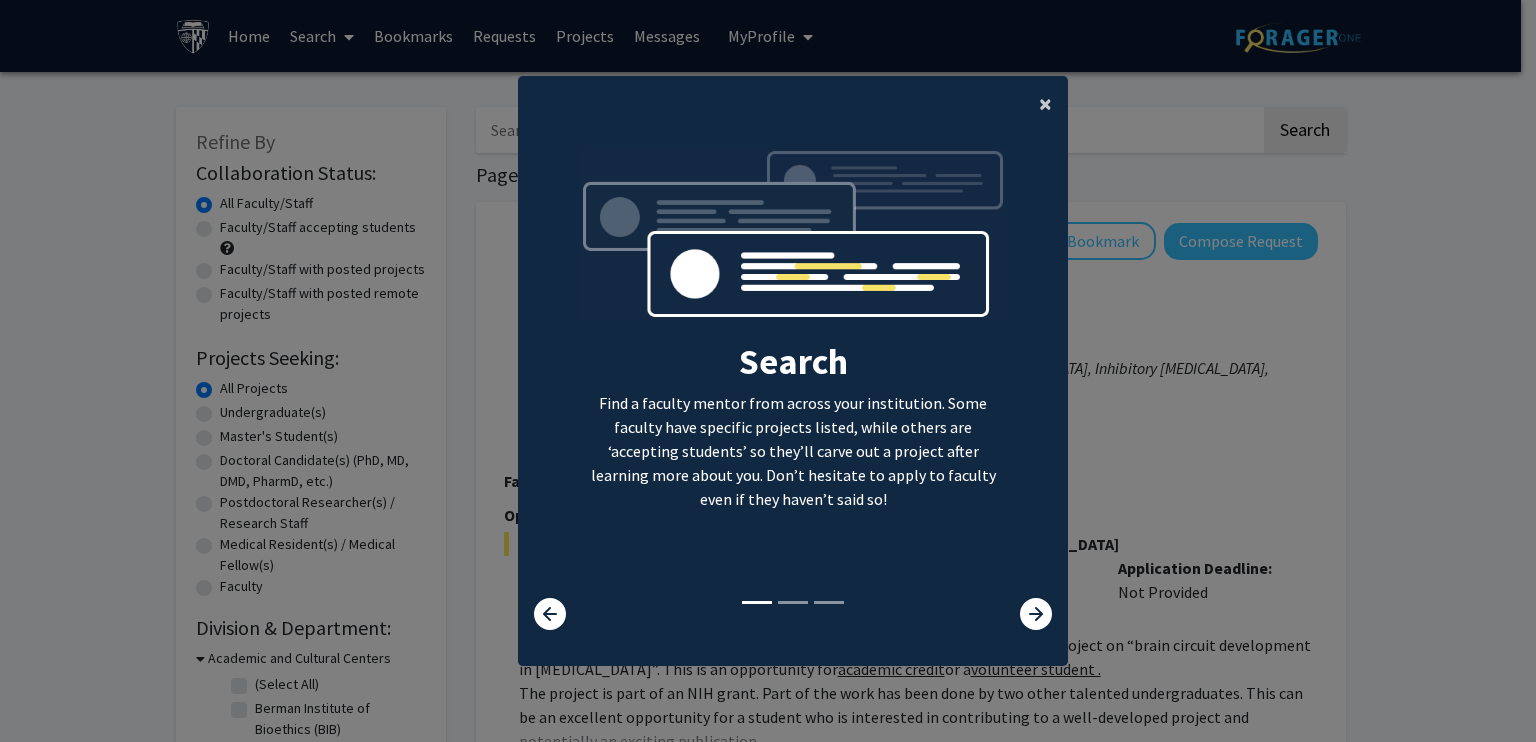 click on "×" 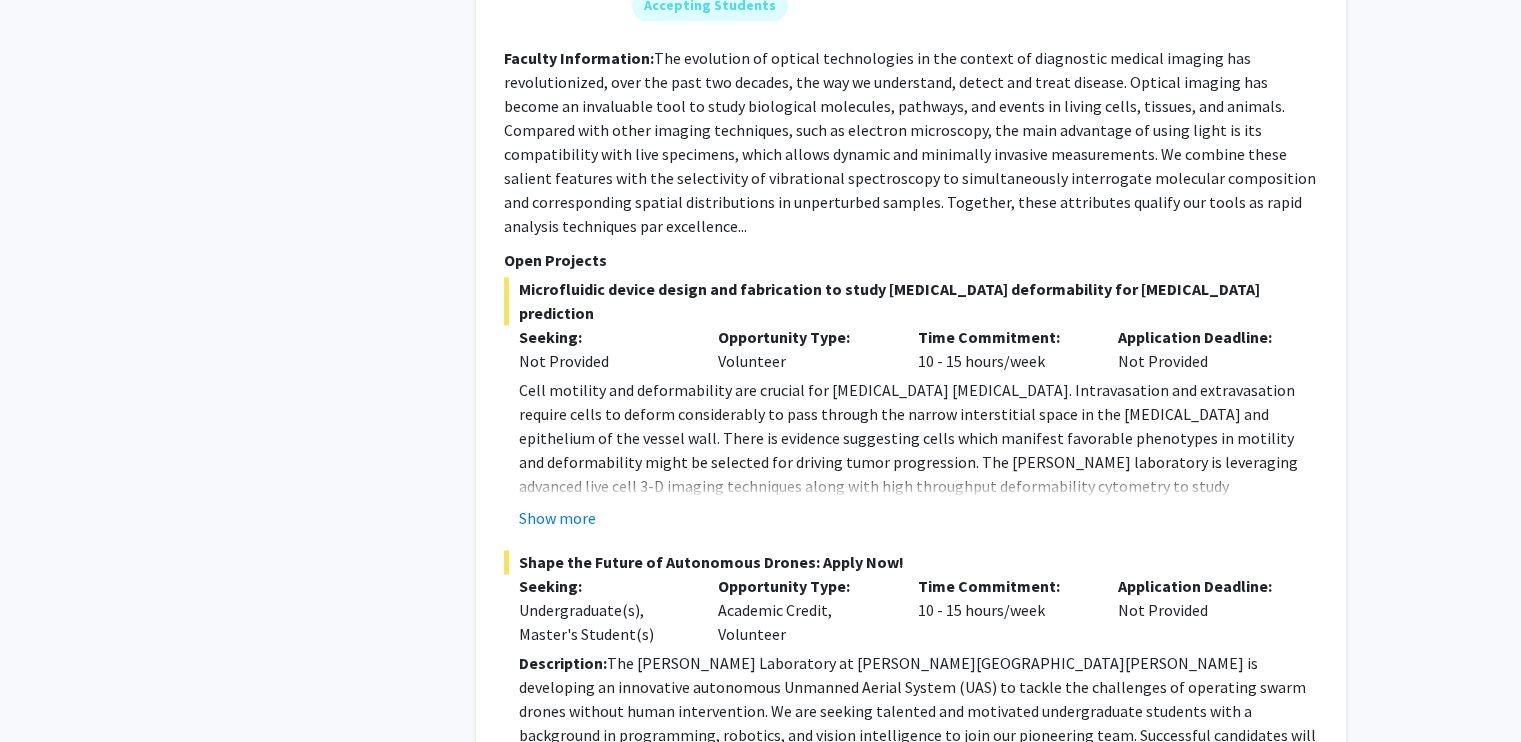 scroll, scrollTop: 2676, scrollLeft: 0, axis: vertical 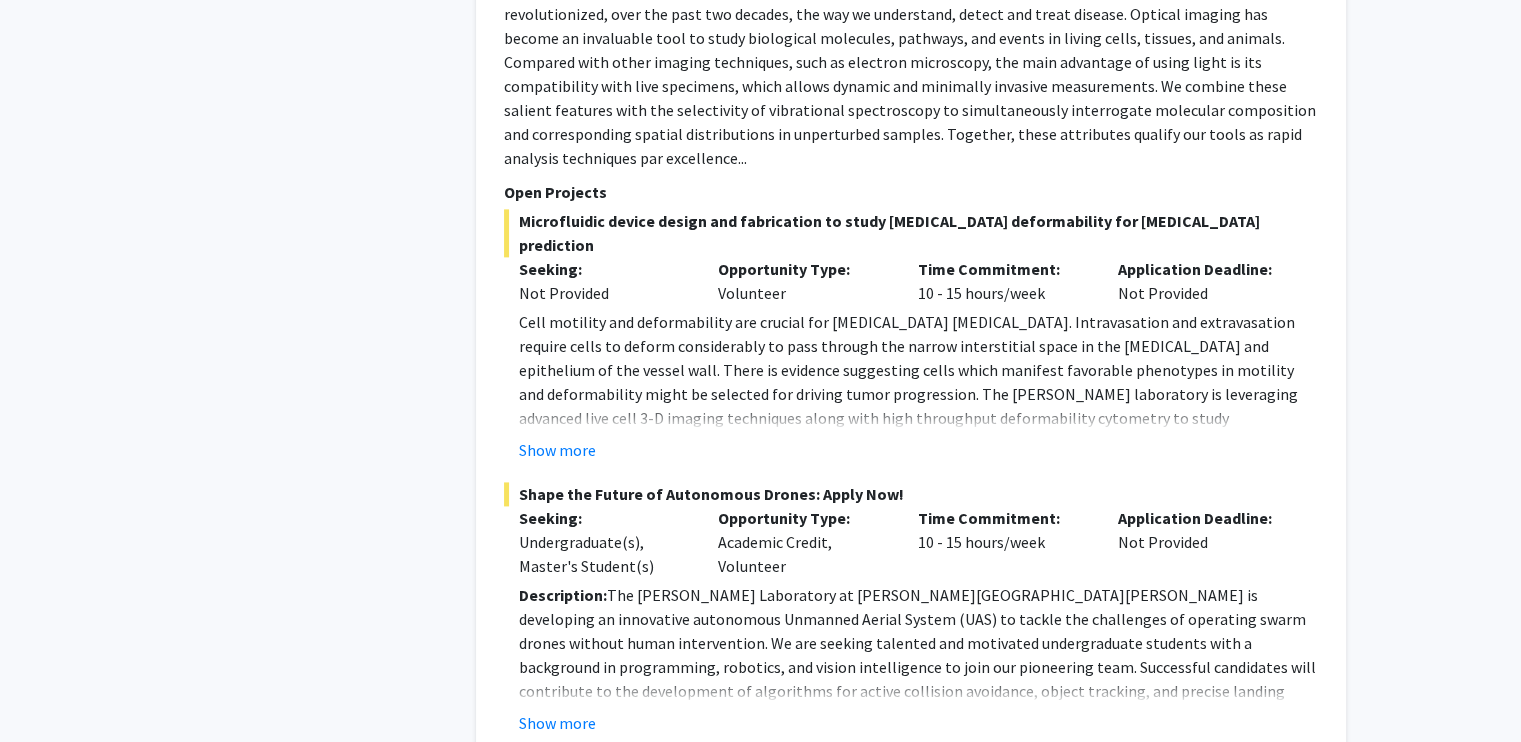 click on "Show more" 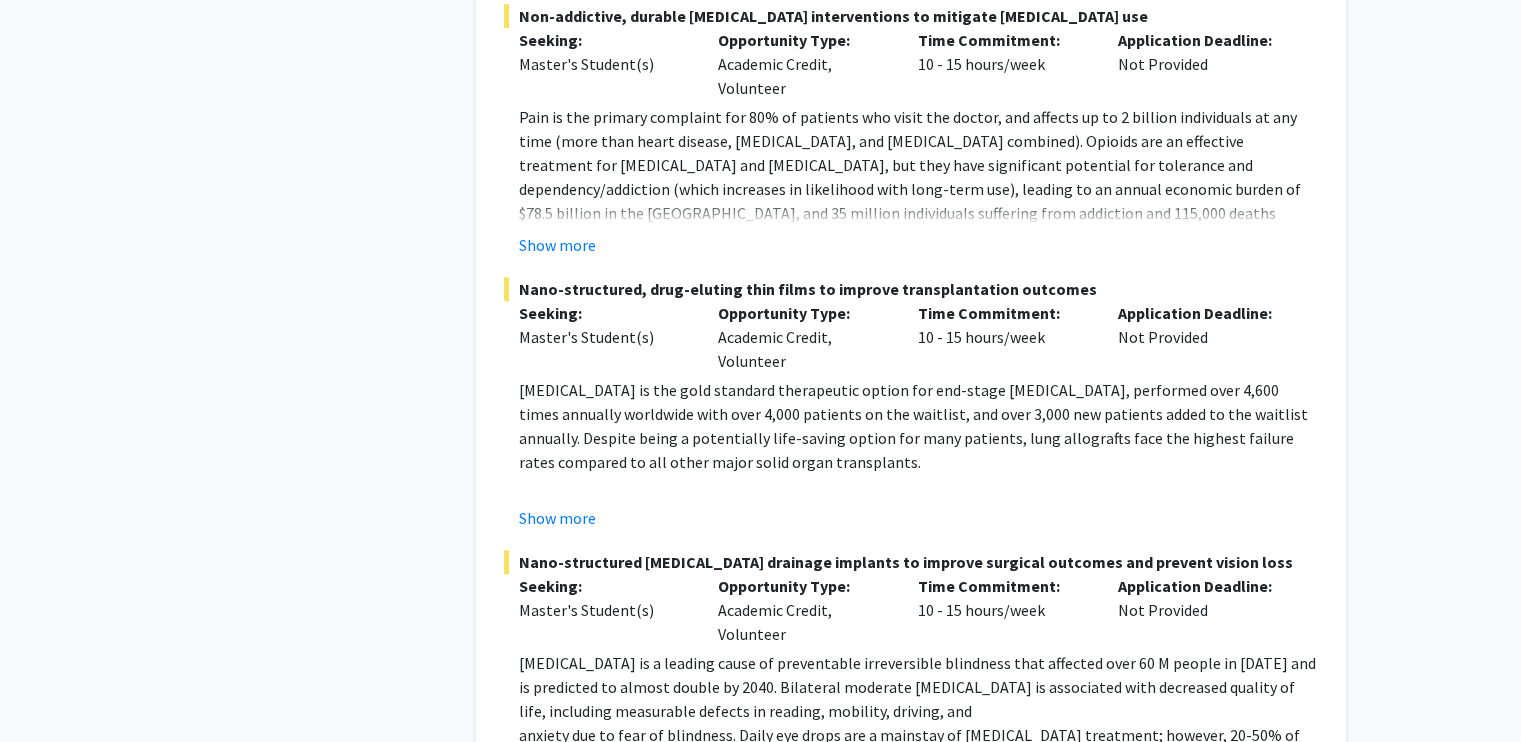 scroll, scrollTop: 1522, scrollLeft: 0, axis: vertical 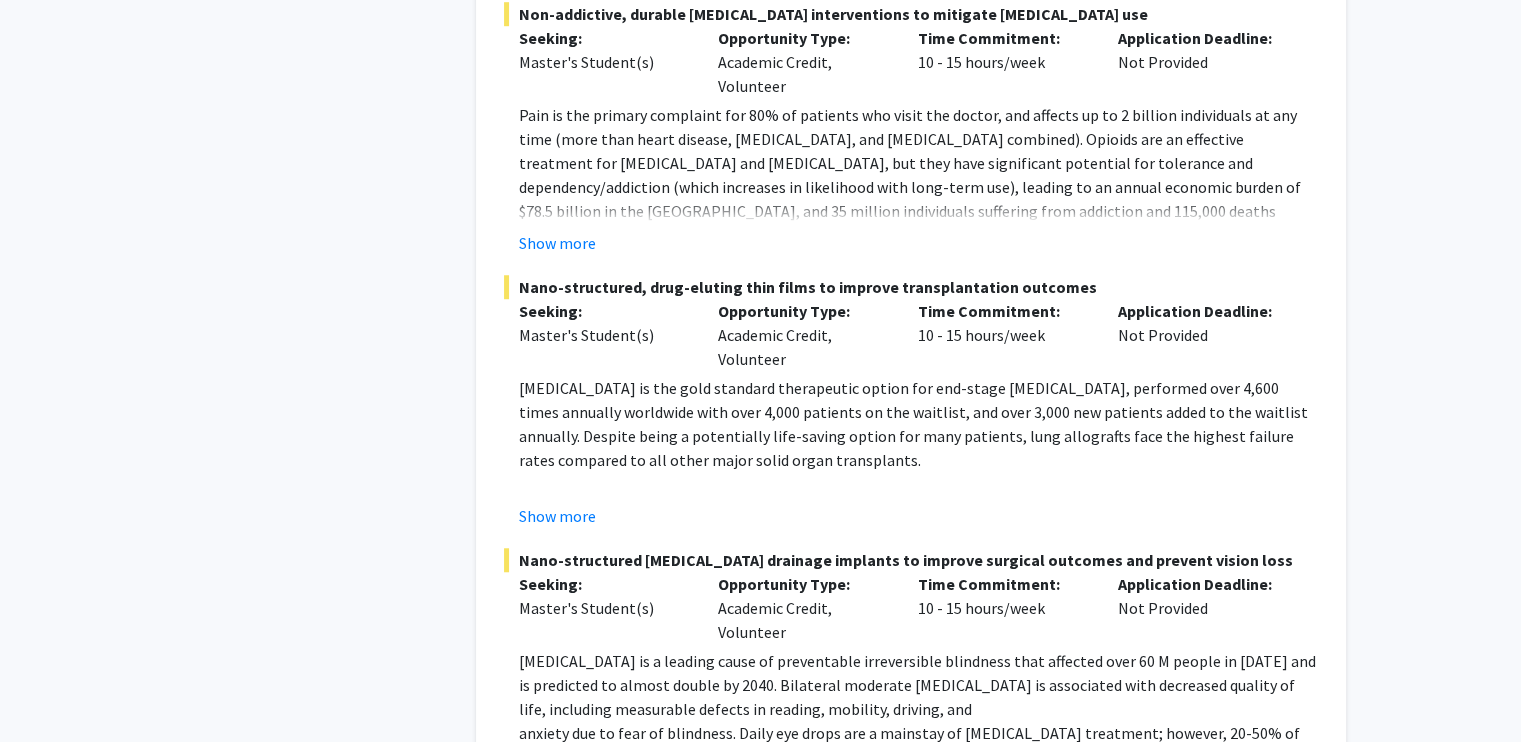 drag, startPoint x: 524, startPoint y: 218, endPoint x: 1048, endPoint y: 409, distance: 557.72485 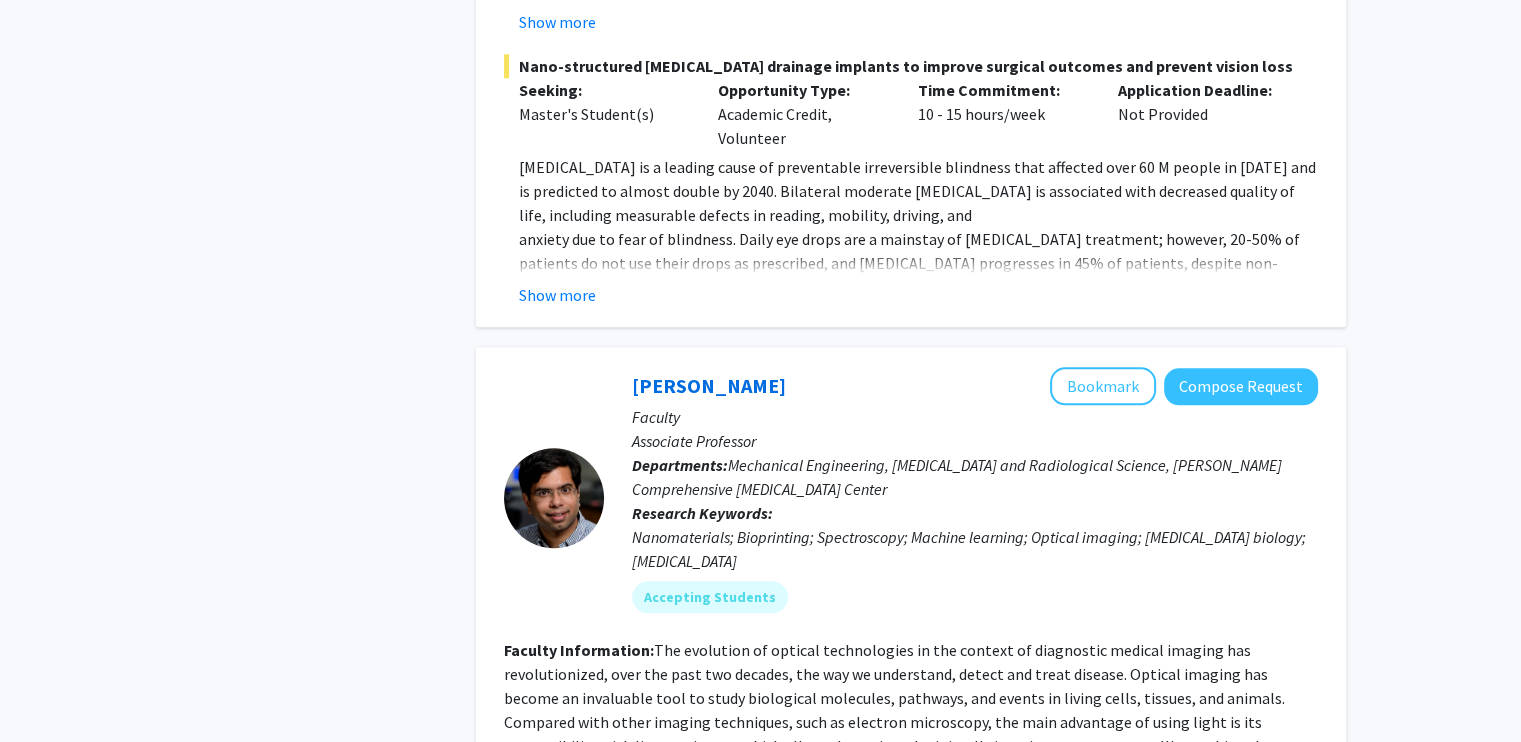 scroll, scrollTop: 2016, scrollLeft: 0, axis: vertical 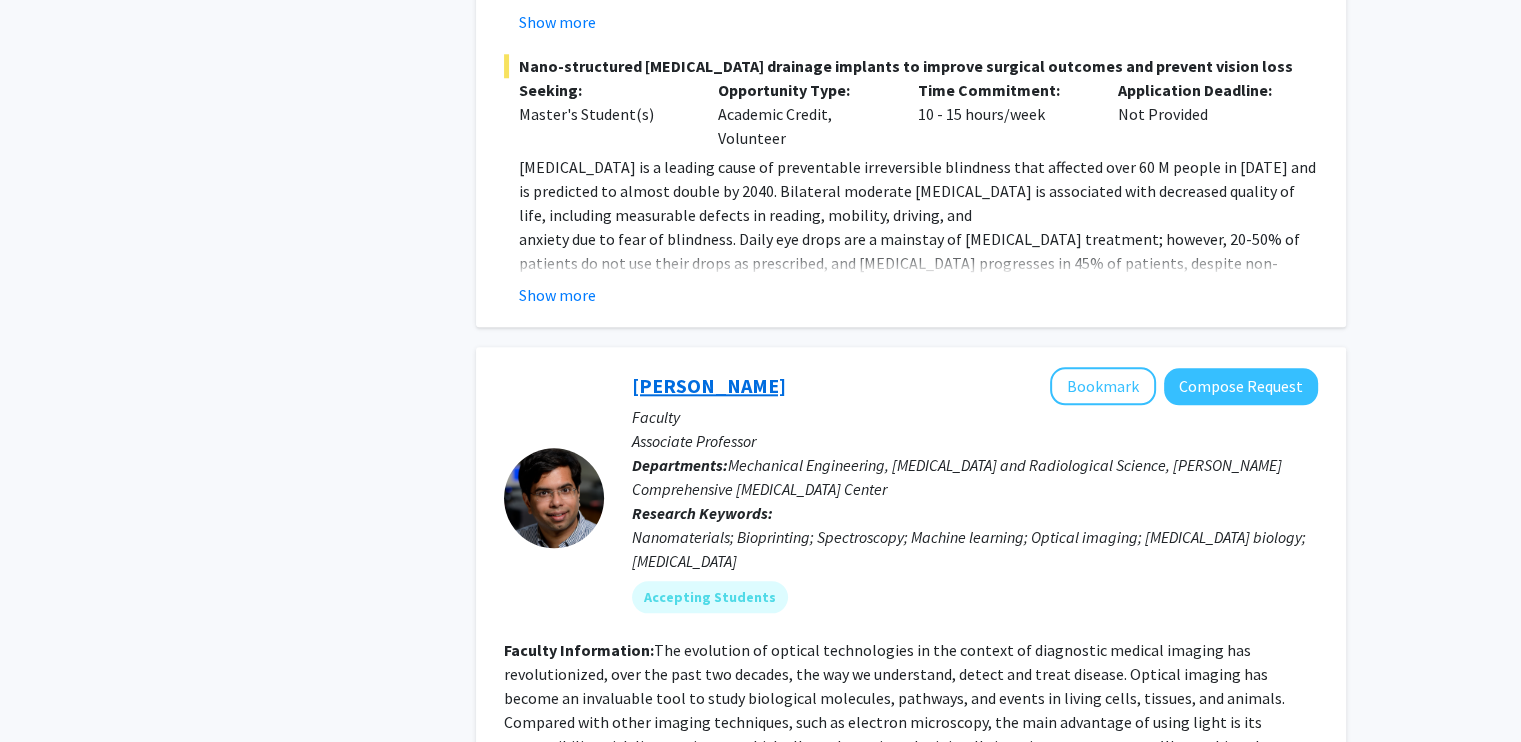 click on "[PERSON_NAME]" 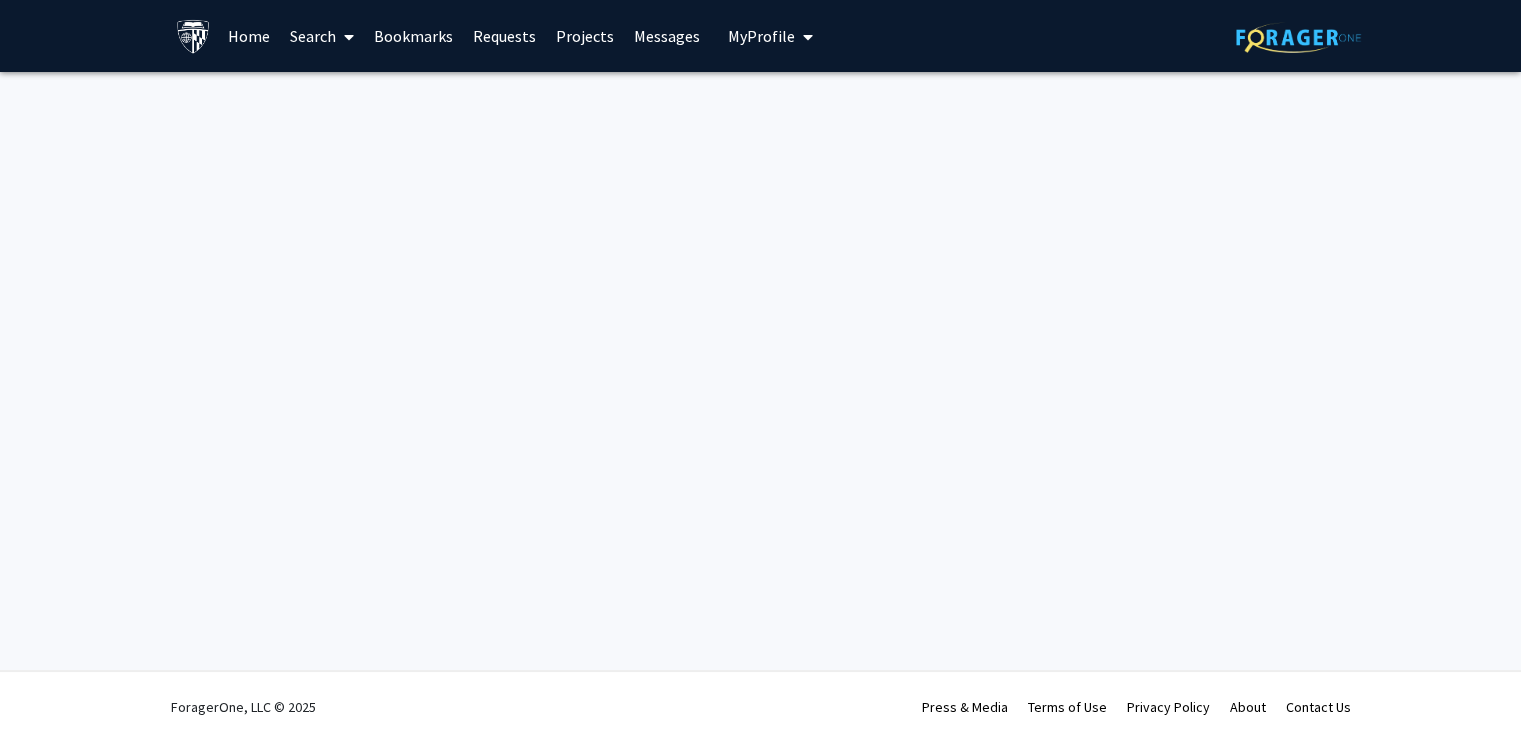 scroll, scrollTop: 0, scrollLeft: 0, axis: both 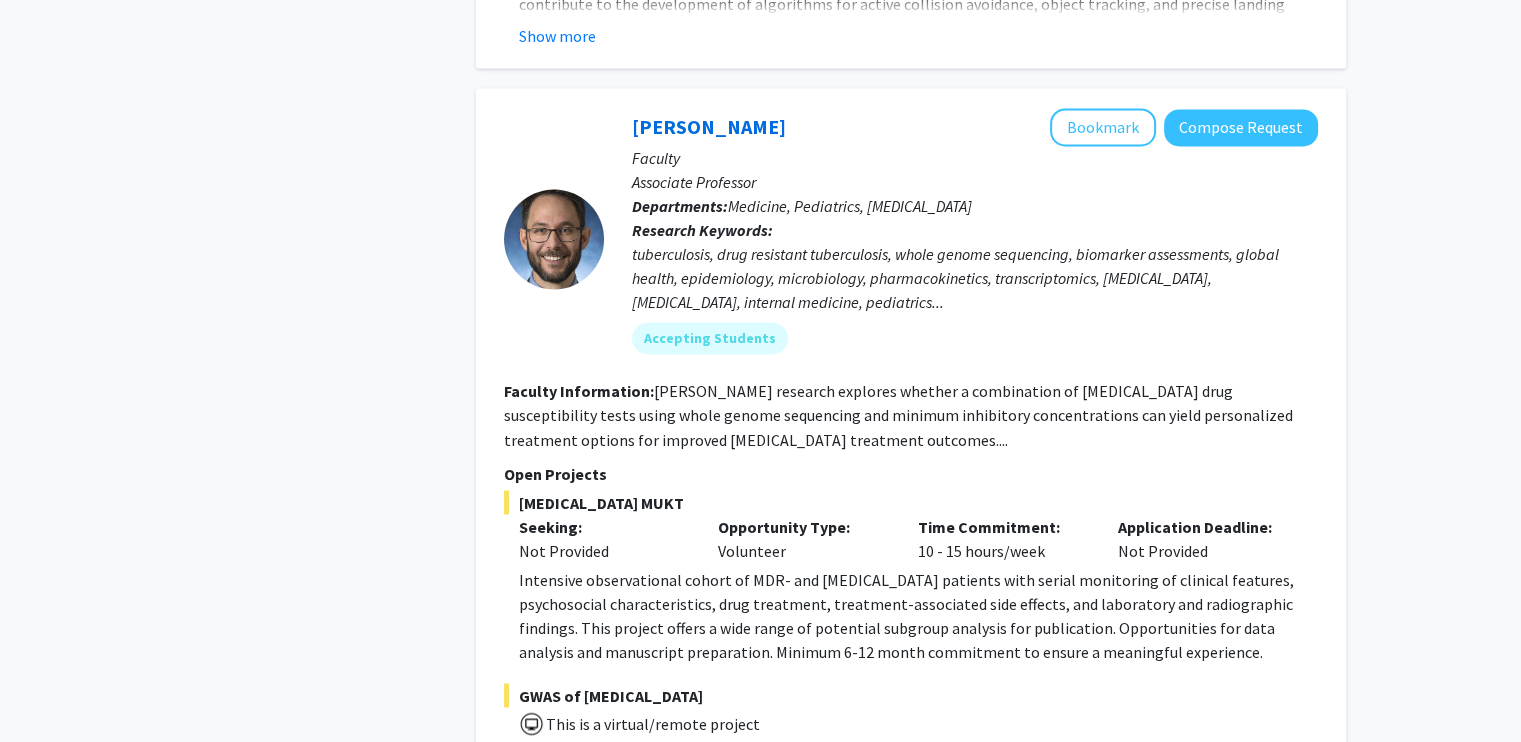 click on "tuberculosis, drug resistant tuberculosis, whole genome sequencing, biomarker assessments, global health, epidemiology, microbiology, pharmacokinetics, transcriptomics, [MEDICAL_DATA], [MEDICAL_DATA], internal medicine, pediatrics..." 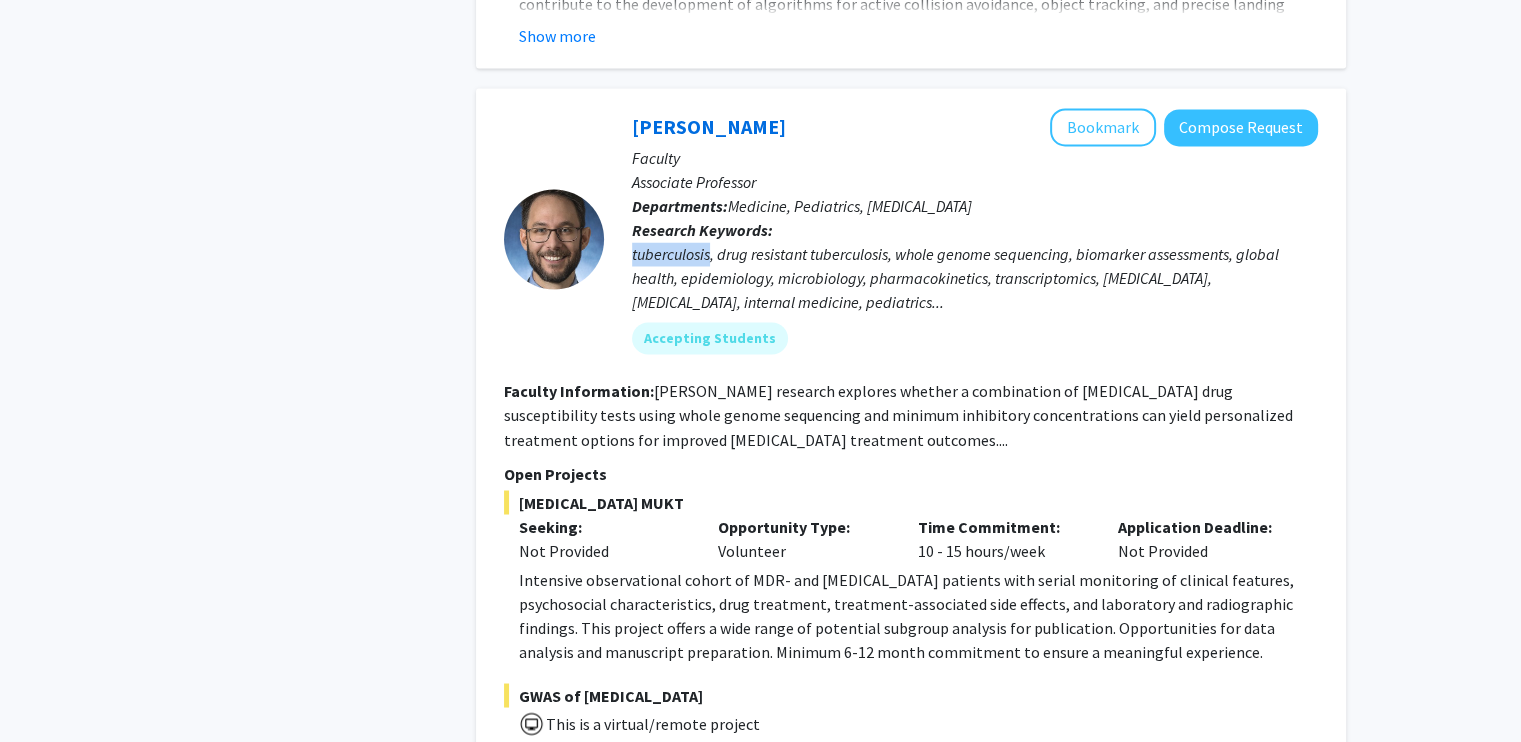 click on "tuberculosis, drug resistant tuberculosis, whole genome sequencing, biomarker assessments, global health, epidemiology, microbiology, pharmacokinetics, transcriptomics, [MEDICAL_DATA], [MEDICAL_DATA], internal medicine, pediatrics..." 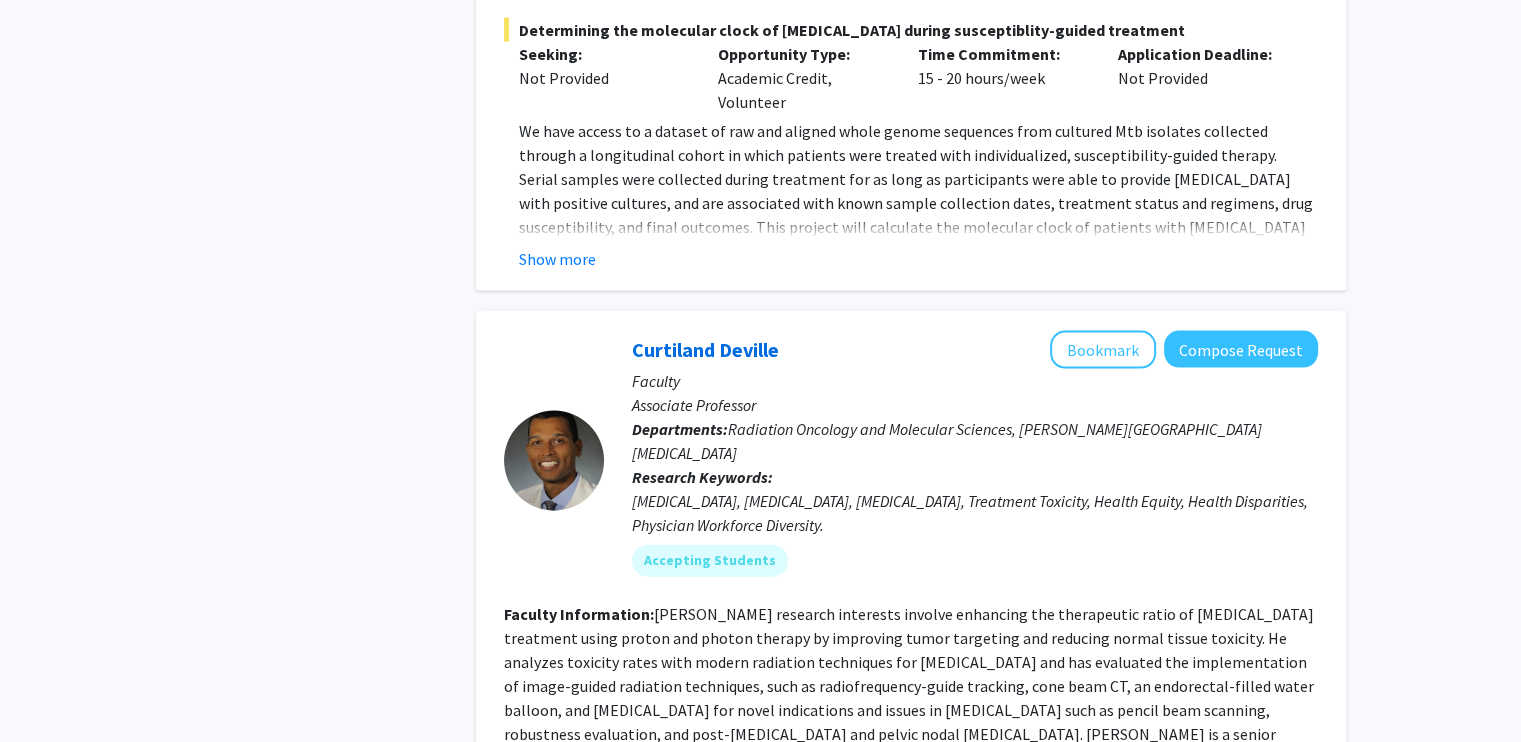 scroll, scrollTop: 4275, scrollLeft: 0, axis: vertical 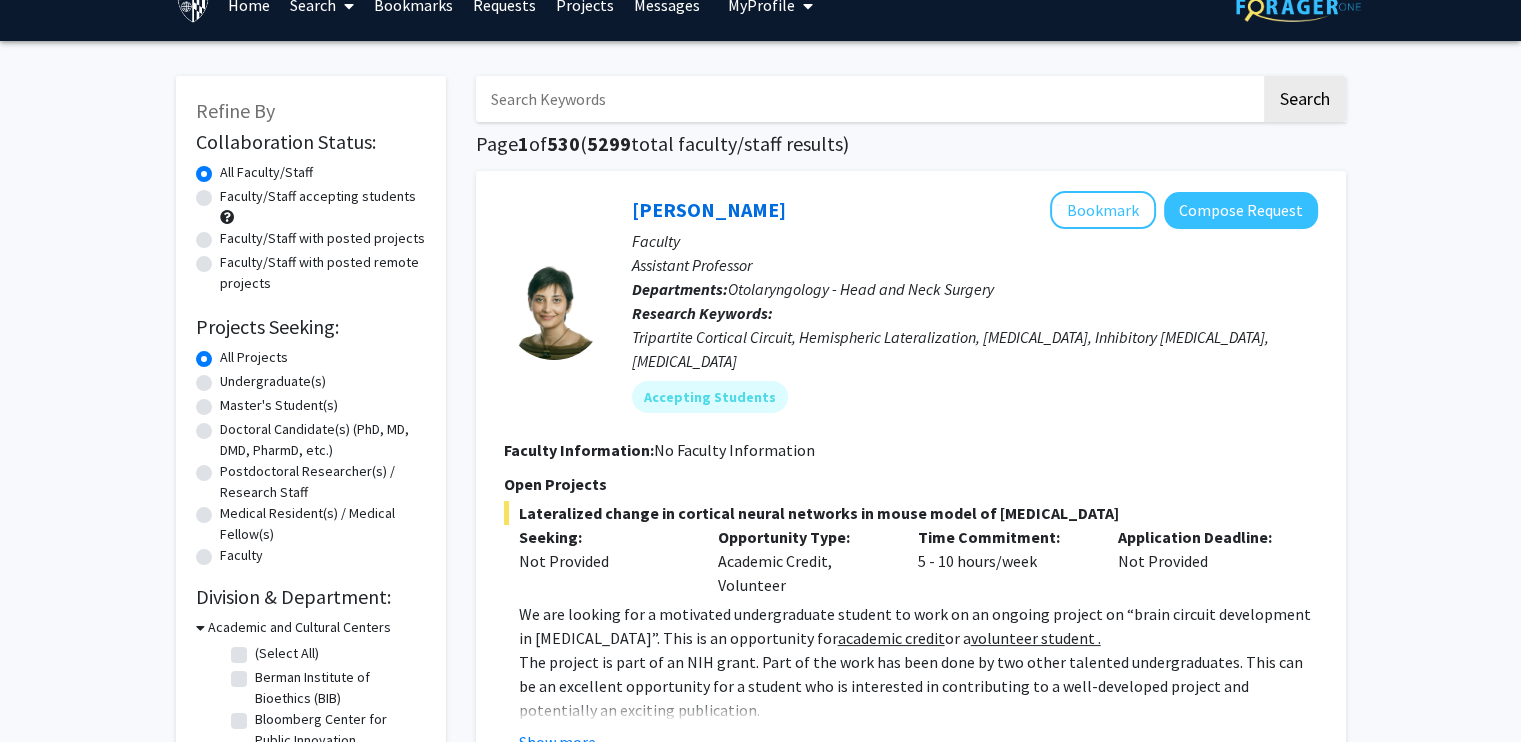 click on "Master's Student(s)" 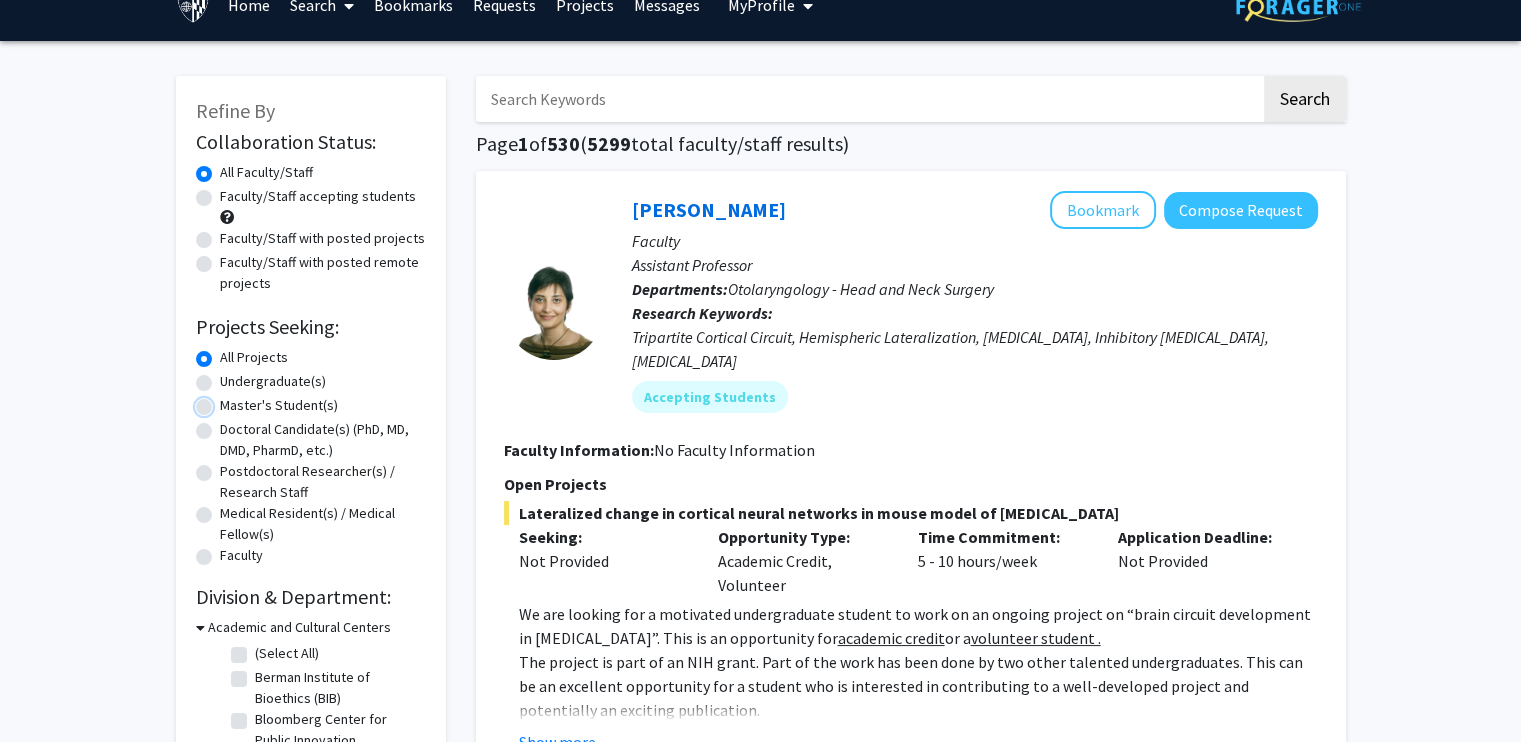 click on "Master's Student(s)" at bounding box center [226, 401] 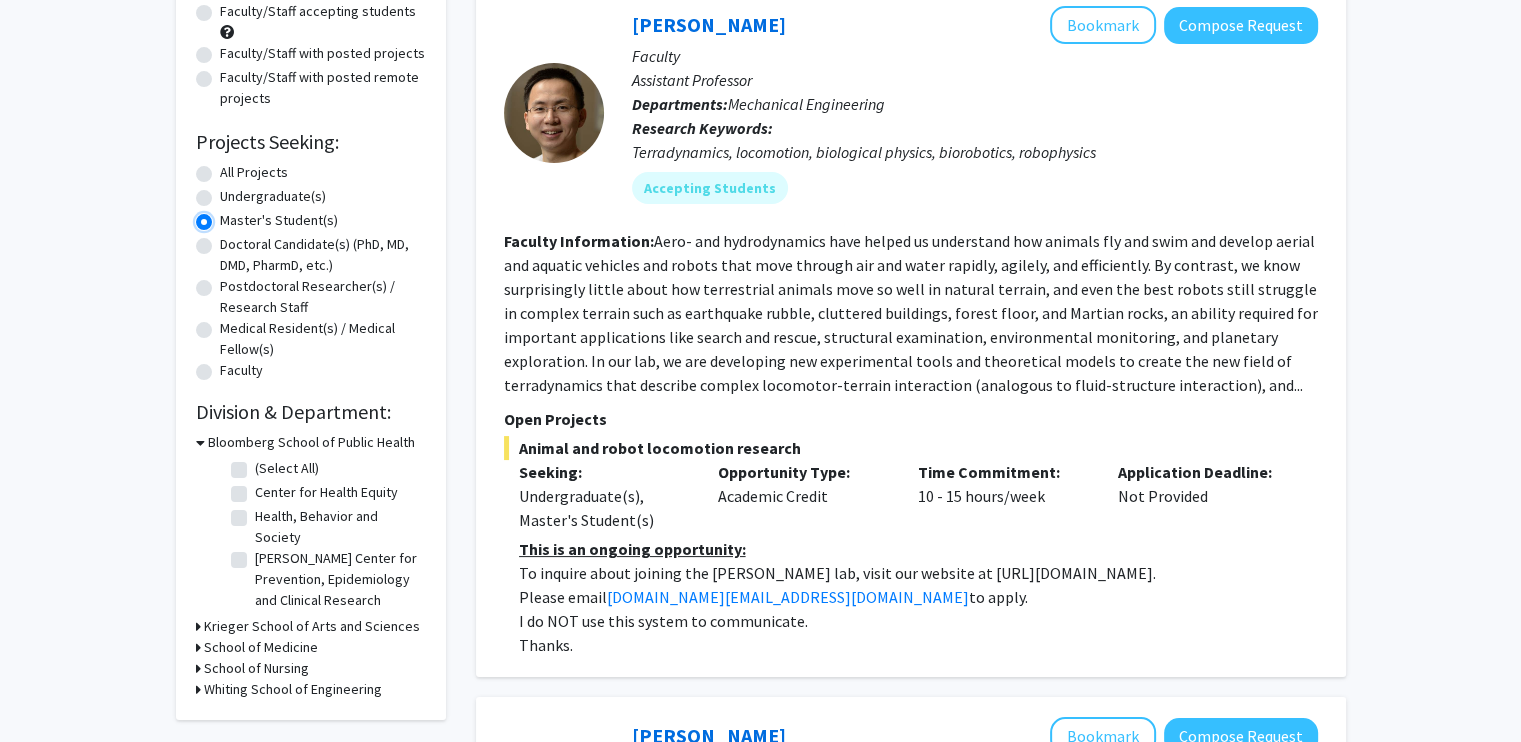 scroll, scrollTop: 0, scrollLeft: 0, axis: both 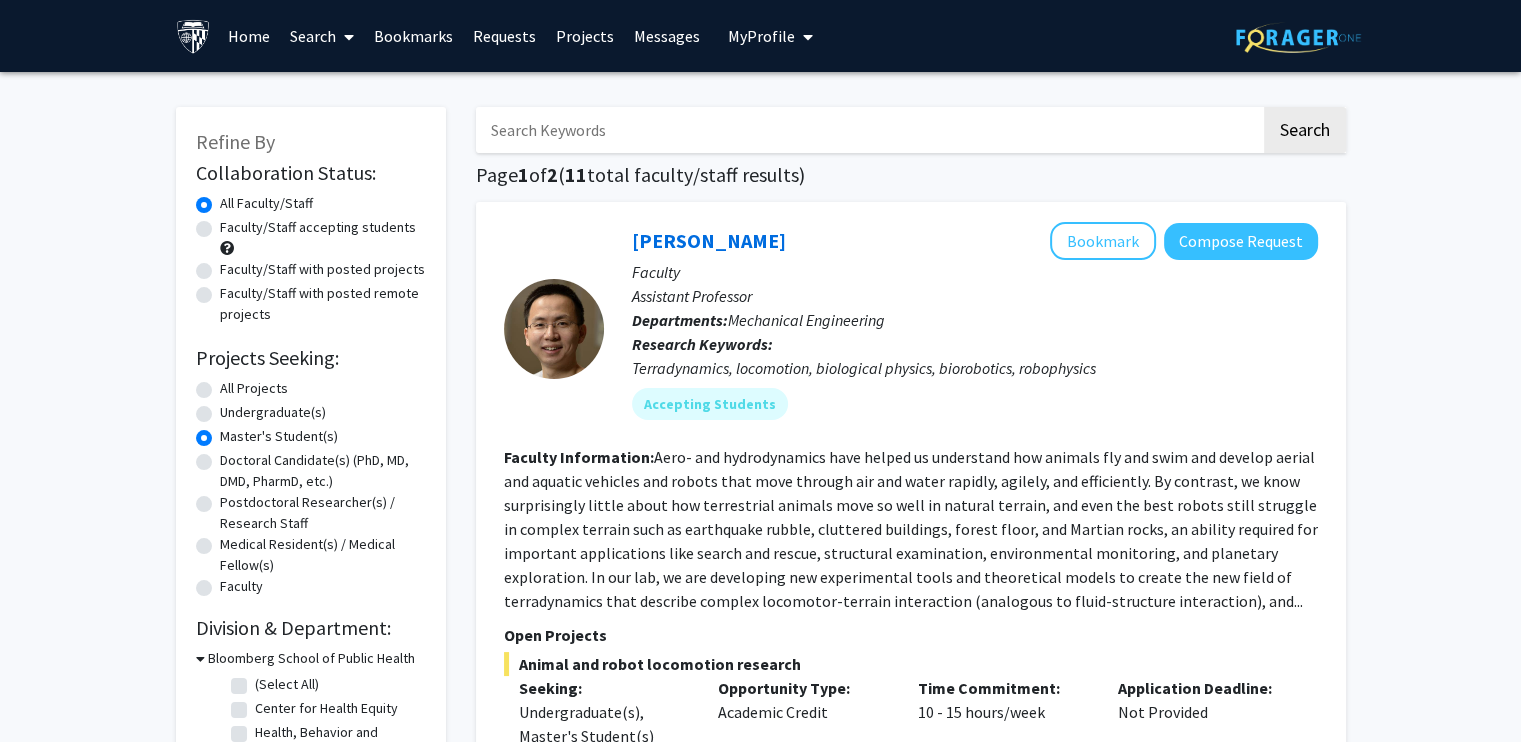 click at bounding box center [868, 130] 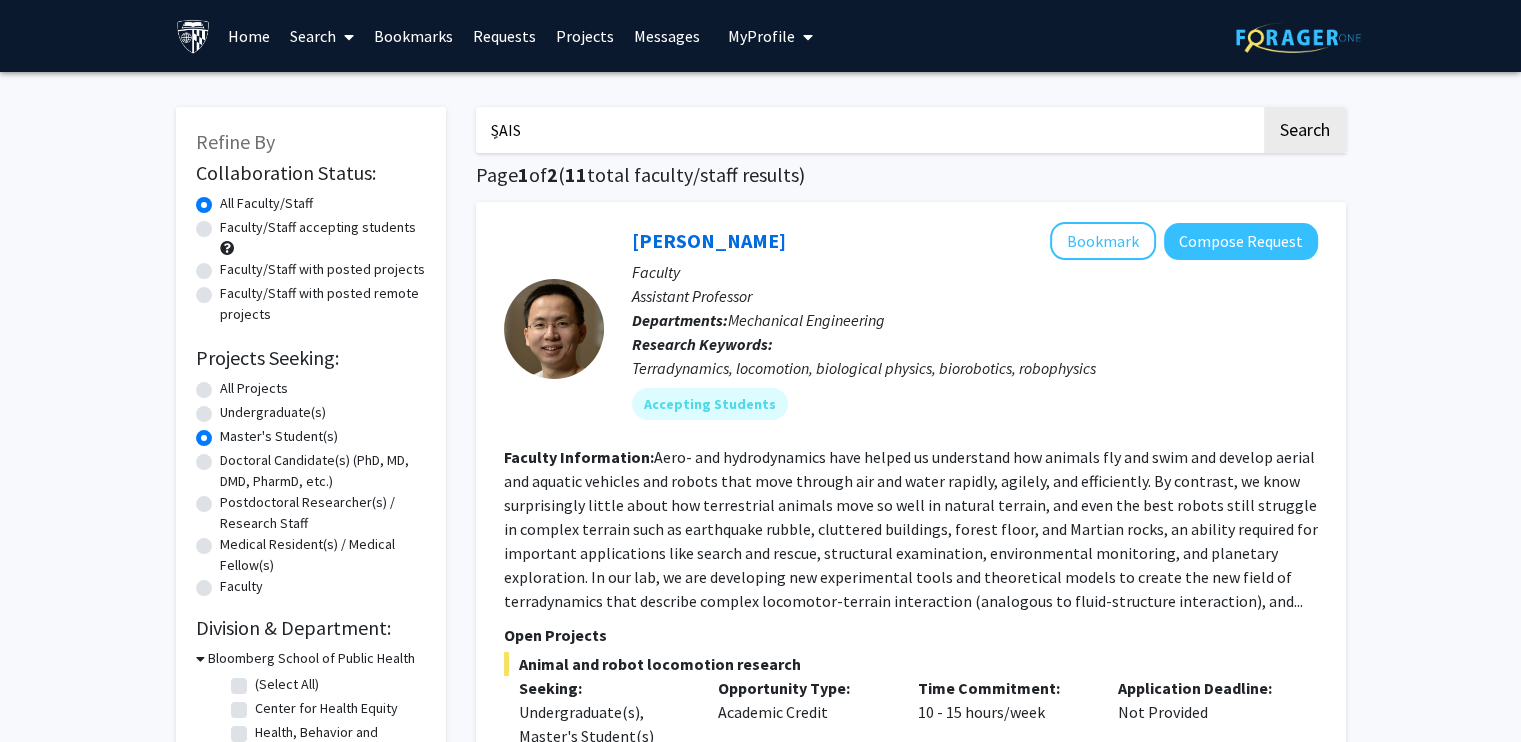 type on "ٍSAIS" 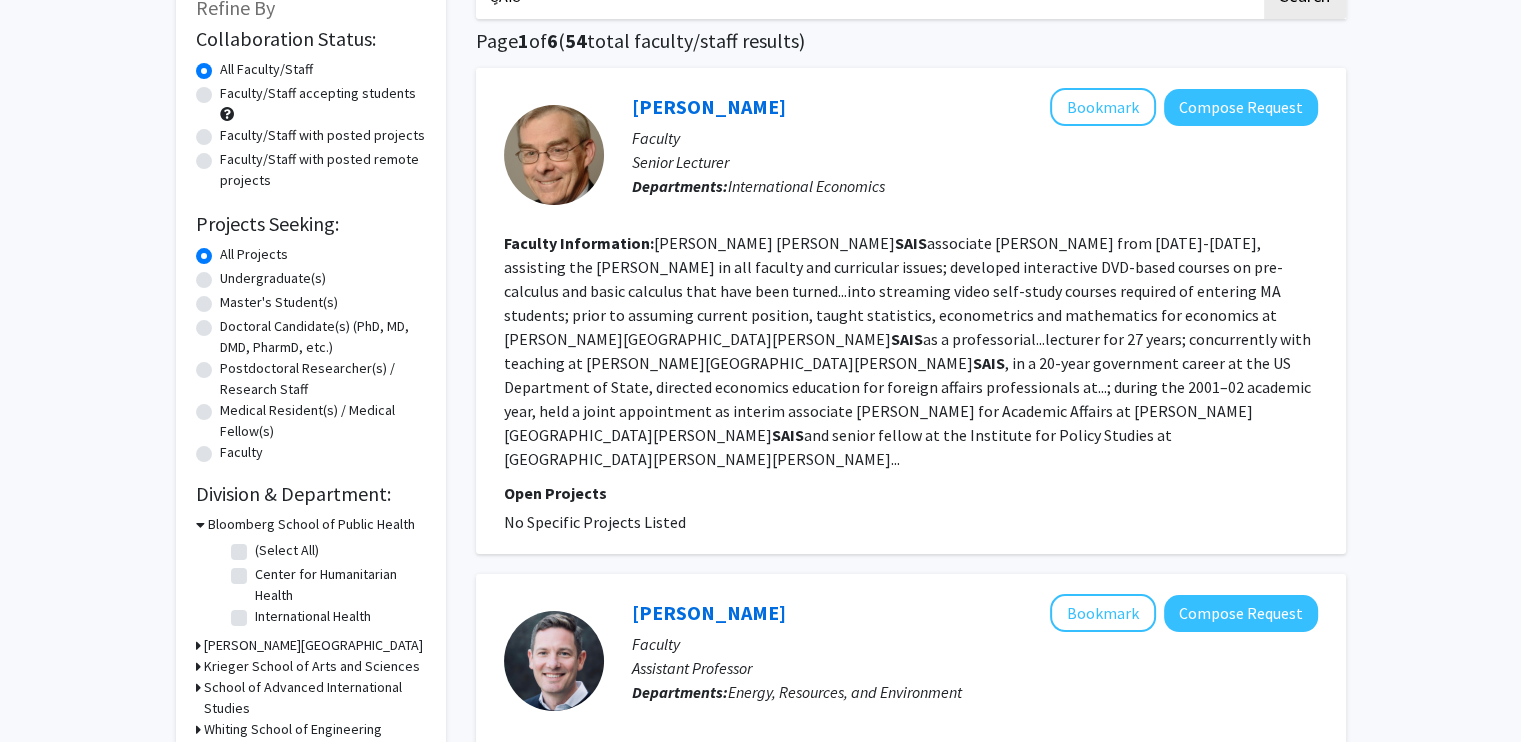 scroll, scrollTop: 138, scrollLeft: 0, axis: vertical 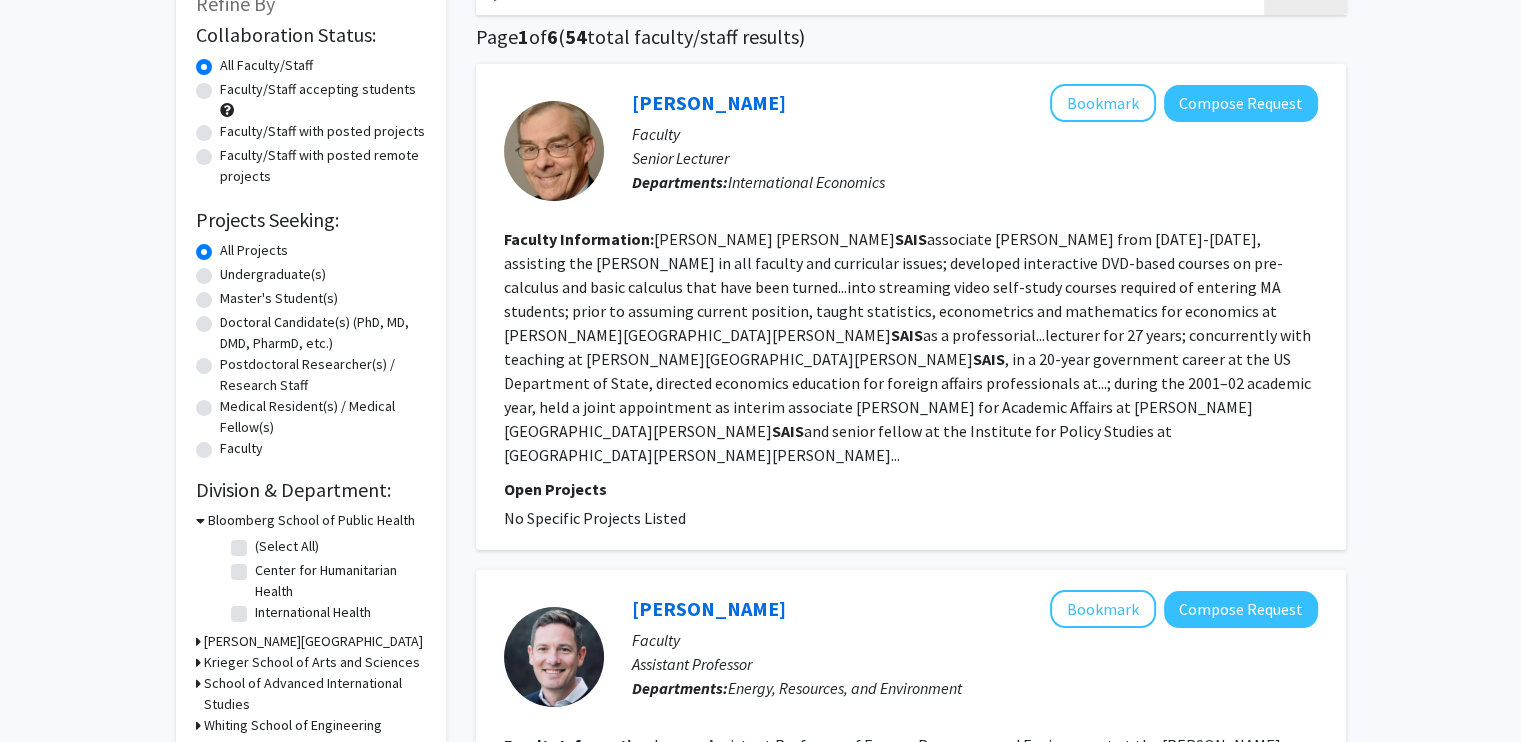 click on "[PERSON_NAME]  associate [PERSON_NAME] from [DATE]-[DATE], assisting the [PERSON_NAME] in all faculty and curricular issues; developed interactive DVD-based courses on pre-calculus and basic calculus that have been turned...into streaming video self-study courses required of entering MA students; prior to assuming current position, taught statistics, econometrics and mathematics for economics at [PERSON_NAME]  as a professorial...lecturer for 27 years; concurrently with teaching at [PERSON_NAME] , in a 20-year government career at the US Department of State, directed economics education for foreign affairs professionals at...; during the 2001–02 academic year, held a joint appointment as interim associate [PERSON_NAME] for Academic Affairs at [PERSON_NAME]  and senior fellow at the Institute for Policy Studies at [GEOGRAPHIC_DATA][PERSON_NAME][PERSON_NAME]..." 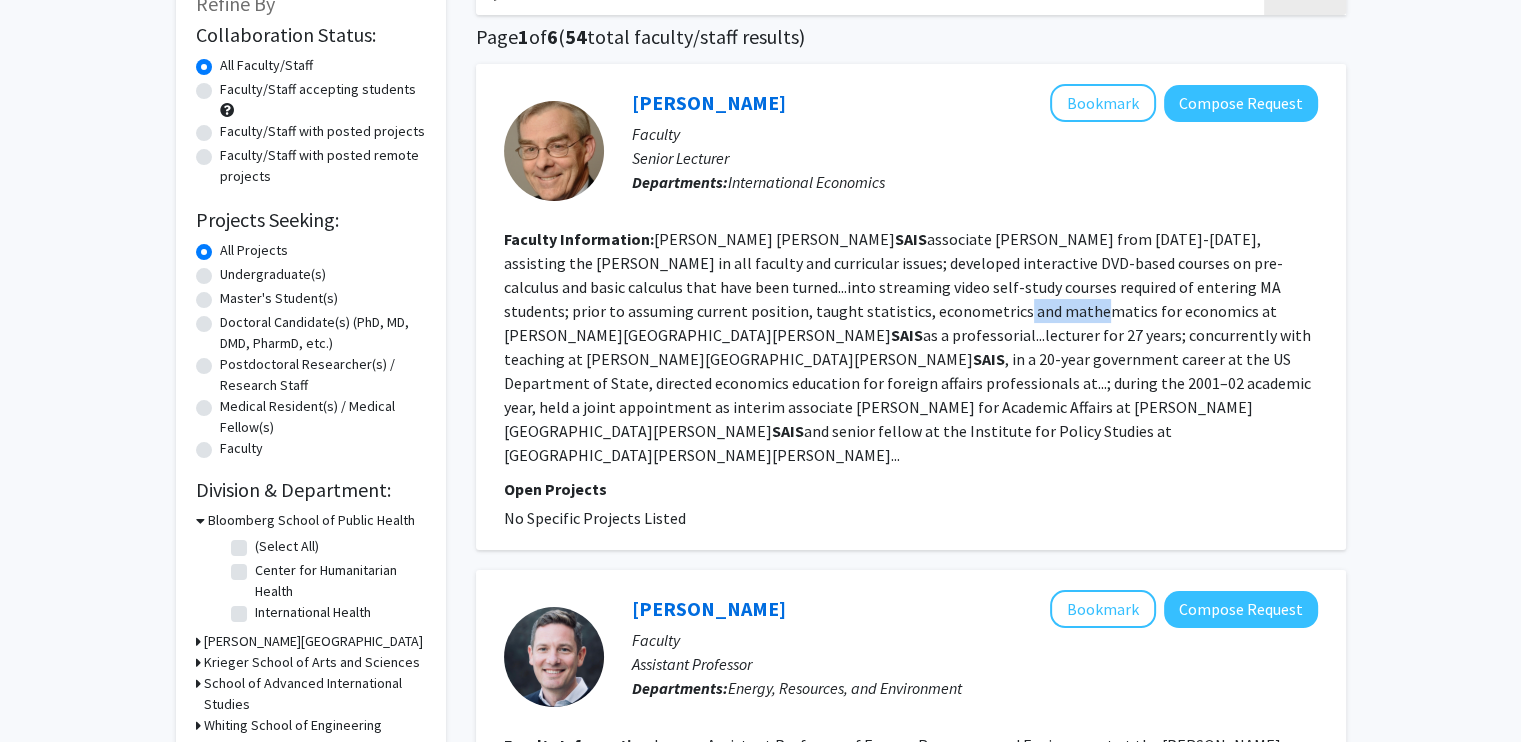 click on "[PERSON_NAME]  associate [PERSON_NAME] from [DATE]-[DATE], assisting the [PERSON_NAME] in all faculty and curricular issues; developed interactive DVD-based courses on pre-calculus and basic calculus that have been turned...into streaming video self-study courses required of entering MA students; prior to assuming current position, taught statistics, econometrics and mathematics for economics at [PERSON_NAME]  as a professorial...lecturer for 27 years; concurrently with teaching at [PERSON_NAME] , in a 20-year government career at the US Department of State, directed economics education for foreign affairs professionals at...; during the 2001–02 academic year, held a joint appointment as interim associate [PERSON_NAME] for Academic Affairs at [PERSON_NAME]  and senior fellow at the Institute for Policy Studies at [GEOGRAPHIC_DATA][PERSON_NAME][PERSON_NAME]..." 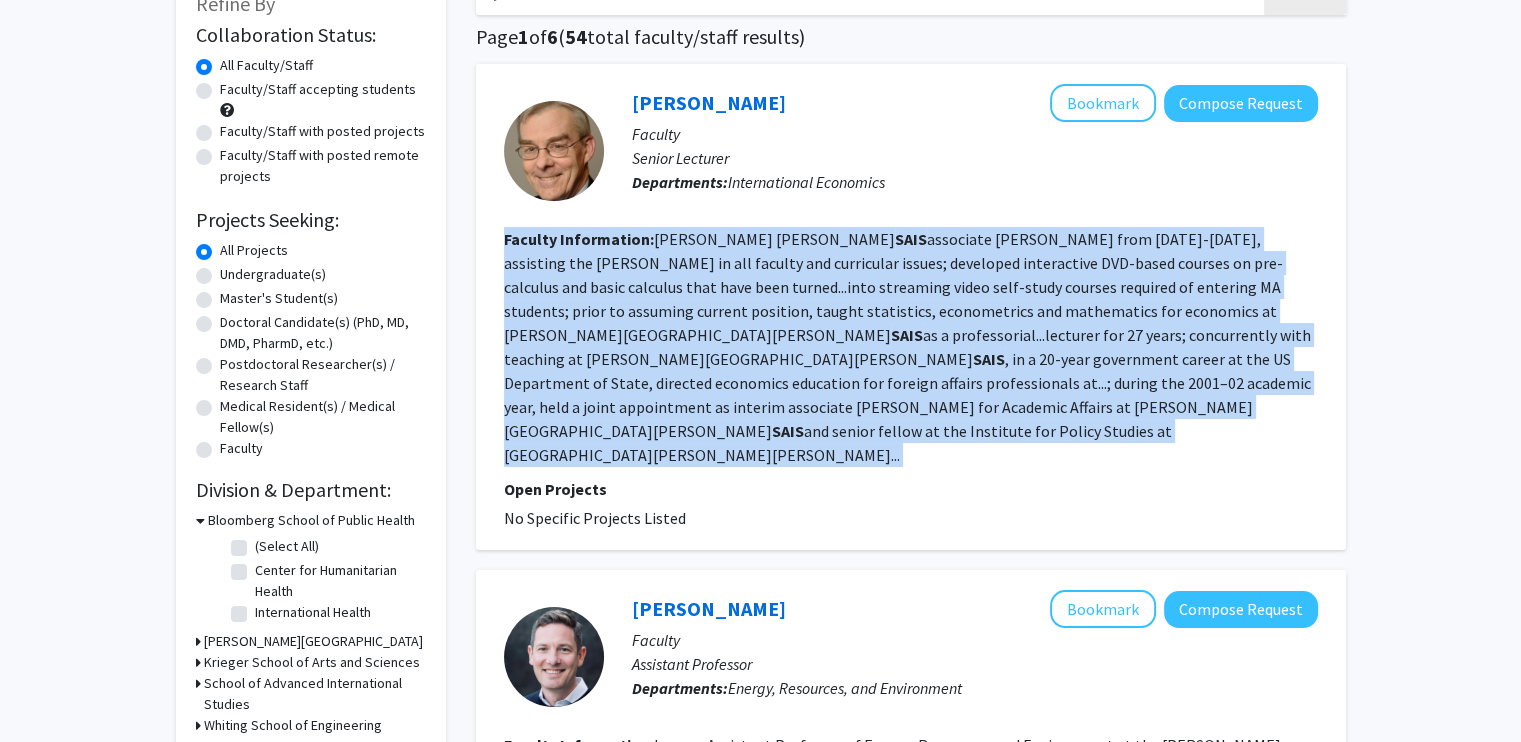 click on "[PERSON_NAME]  associate [PERSON_NAME] from [DATE]-[DATE], assisting the [PERSON_NAME] in all faculty and curricular issues; developed interactive DVD-based courses on pre-calculus and basic calculus that have been turned...into streaming video self-study courses required of entering MA students; prior to assuming current position, taught statistics, econometrics and mathematics for economics at [PERSON_NAME]  as a professorial...lecturer for 27 years; concurrently with teaching at [PERSON_NAME] , in a 20-year government career at the US Department of State, directed economics education for foreign affairs professionals at...; during the 2001–02 academic year, held a joint appointment as interim associate [PERSON_NAME] for Academic Affairs at [PERSON_NAME]  and senior fellow at the Institute for Policy Studies at [GEOGRAPHIC_DATA][PERSON_NAME][PERSON_NAME]..." 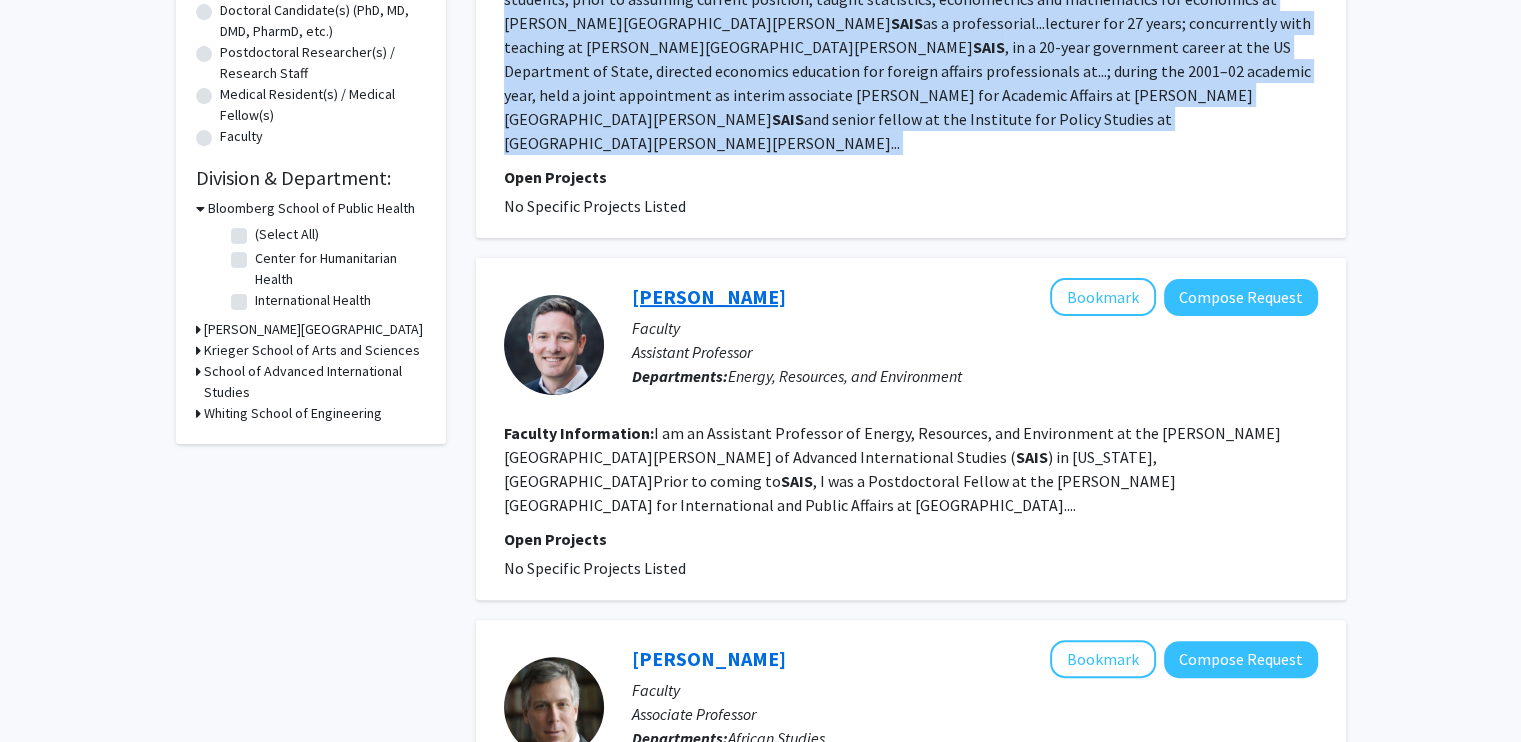 scroll, scrollTop: 448, scrollLeft: 0, axis: vertical 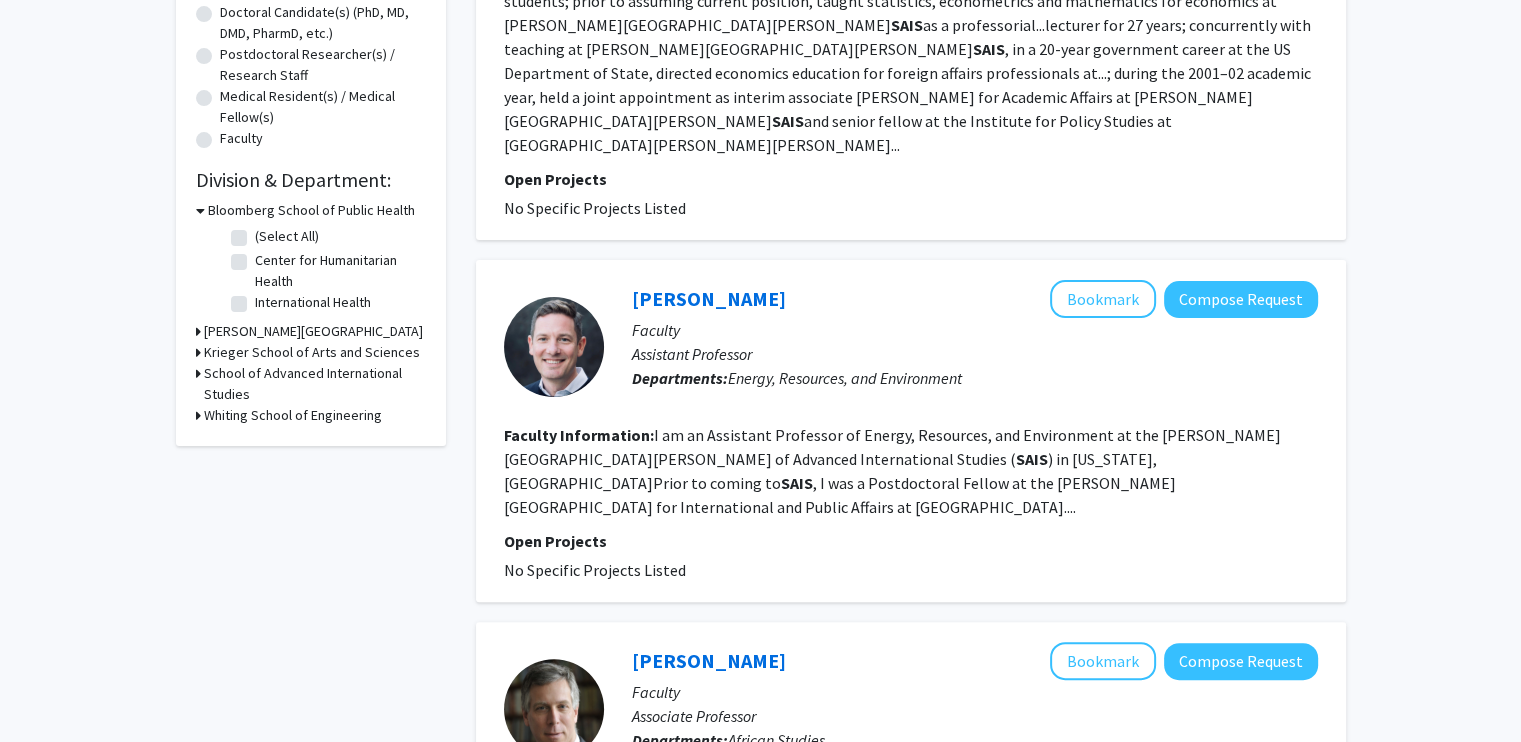 click on "I am an Assistant Professor of Energy, Resources, and Environment at the [PERSON_NAME][GEOGRAPHIC_DATA][PERSON_NAME] of Advanced International Studies ( [GEOGRAPHIC_DATA] ) in [US_STATE], [GEOGRAPHIC_DATA]Prior to coming to  [GEOGRAPHIC_DATA] , I was a Postdoctoral Fellow at the [PERSON_NAME][GEOGRAPHIC_DATA] and Public Affairs at [GEOGRAPHIC_DATA]...." 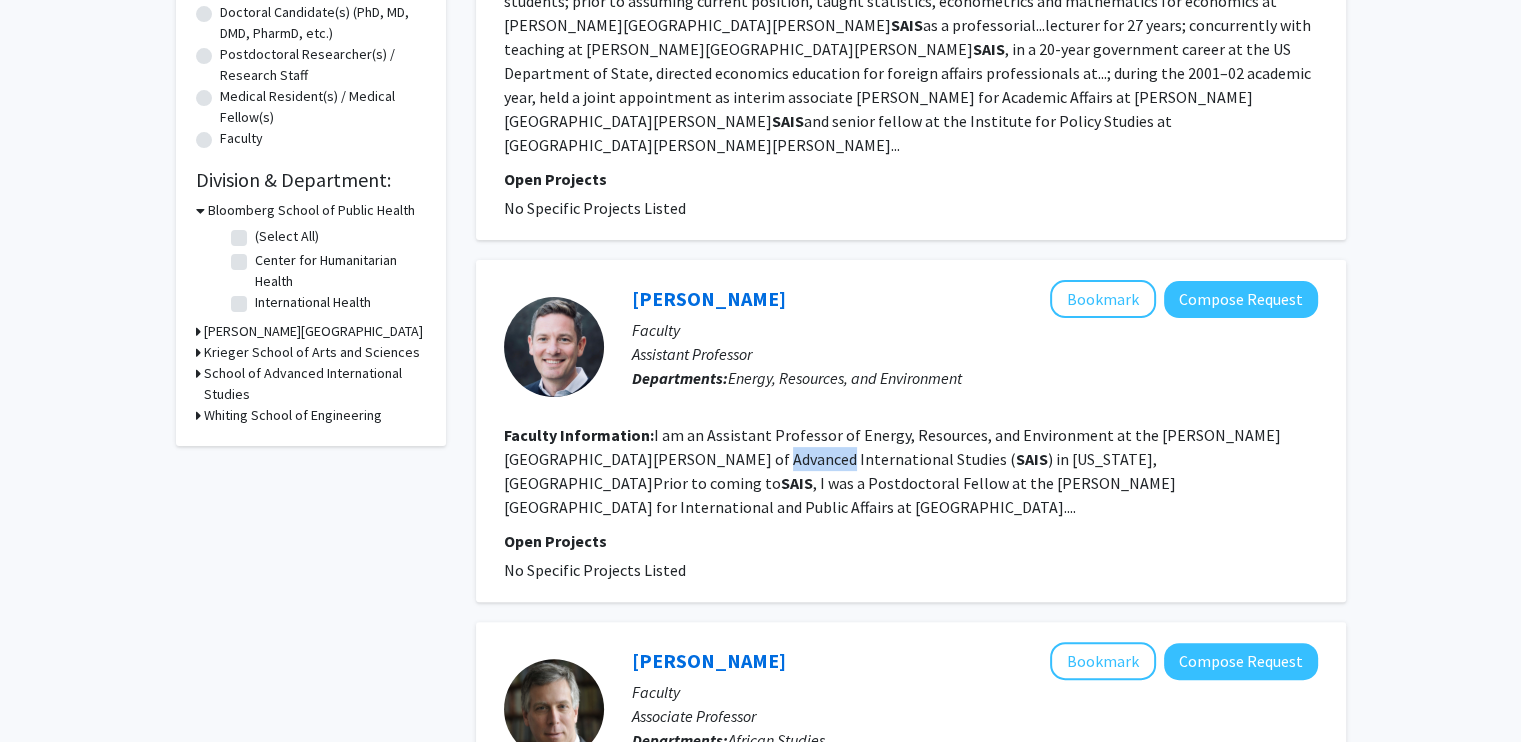 click on "I am an Assistant Professor of Energy, Resources, and Environment at the [PERSON_NAME][GEOGRAPHIC_DATA][PERSON_NAME] of Advanced International Studies ( [GEOGRAPHIC_DATA] ) in [US_STATE], [GEOGRAPHIC_DATA]Prior to coming to  [GEOGRAPHIC_DATA] , I was a Postdoctoral Fellow at the [PERSON_NAME][GEOGRAPHIC_DATA] and Public Affairs at [GEOGRAPHIC_DATA]...." 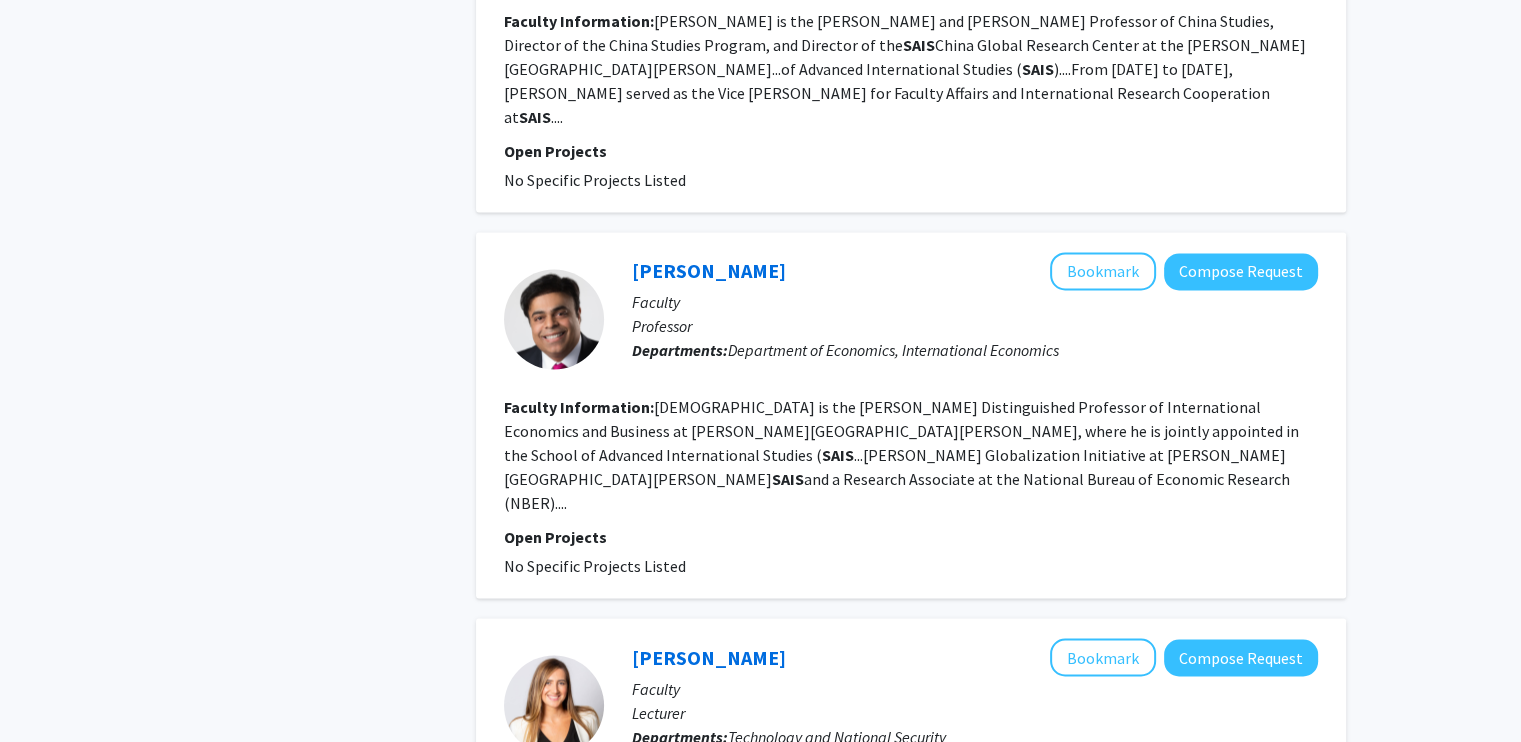 scroll, scrollTop: 3345, scrollLeft: 0, axis: vertical 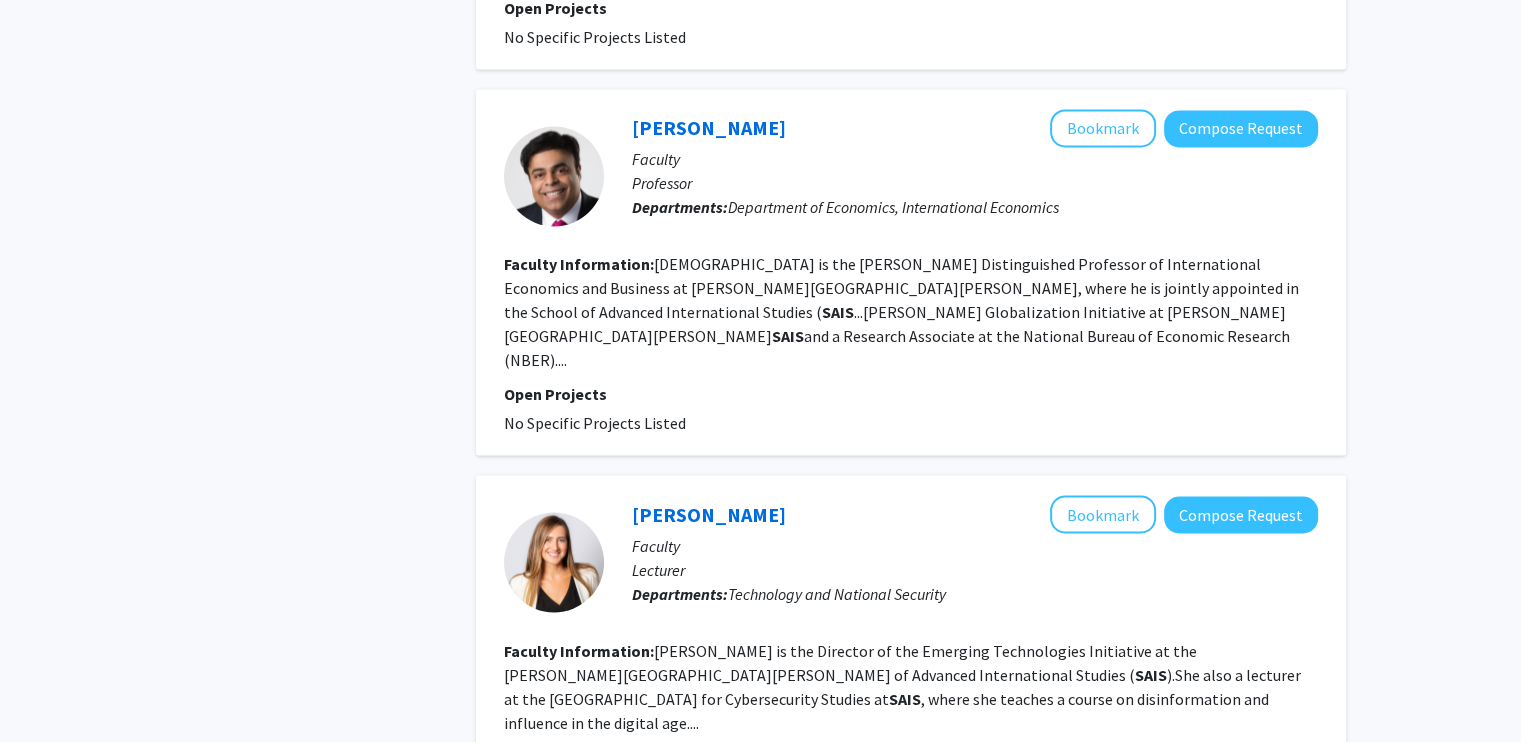 click on "2" 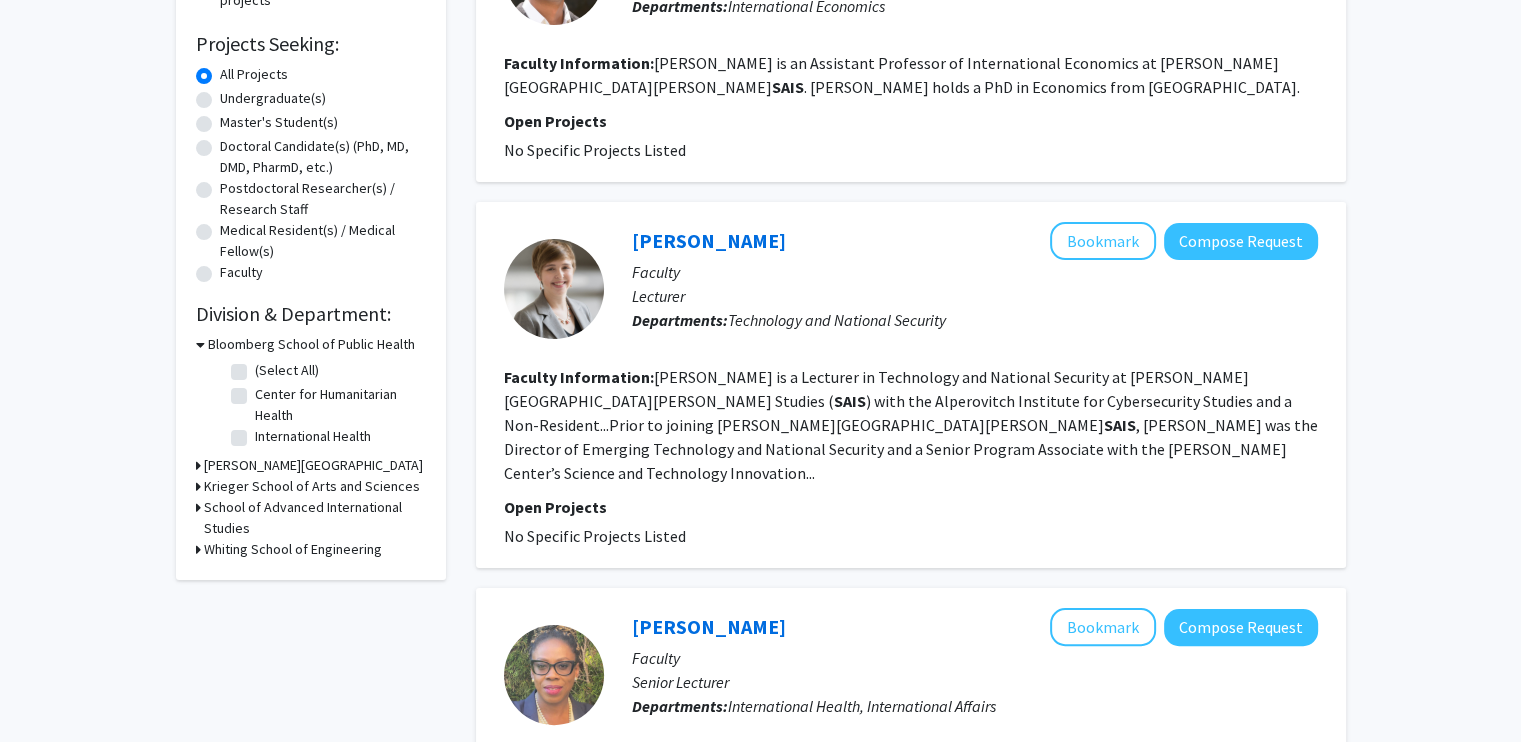 scroll, scrollTop: 312, scrollLeft: 0, axis: vertical 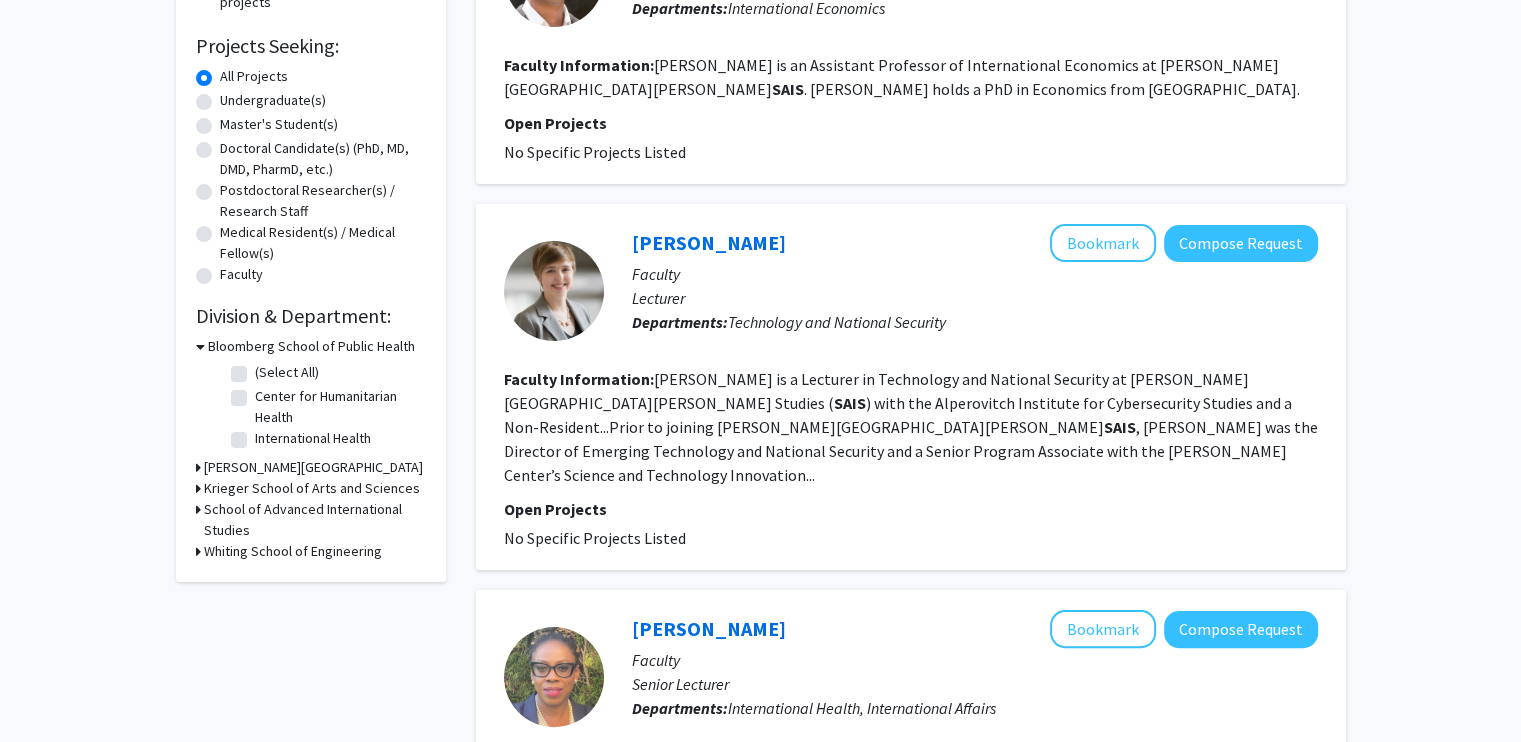 click on "Master's Student(s)" 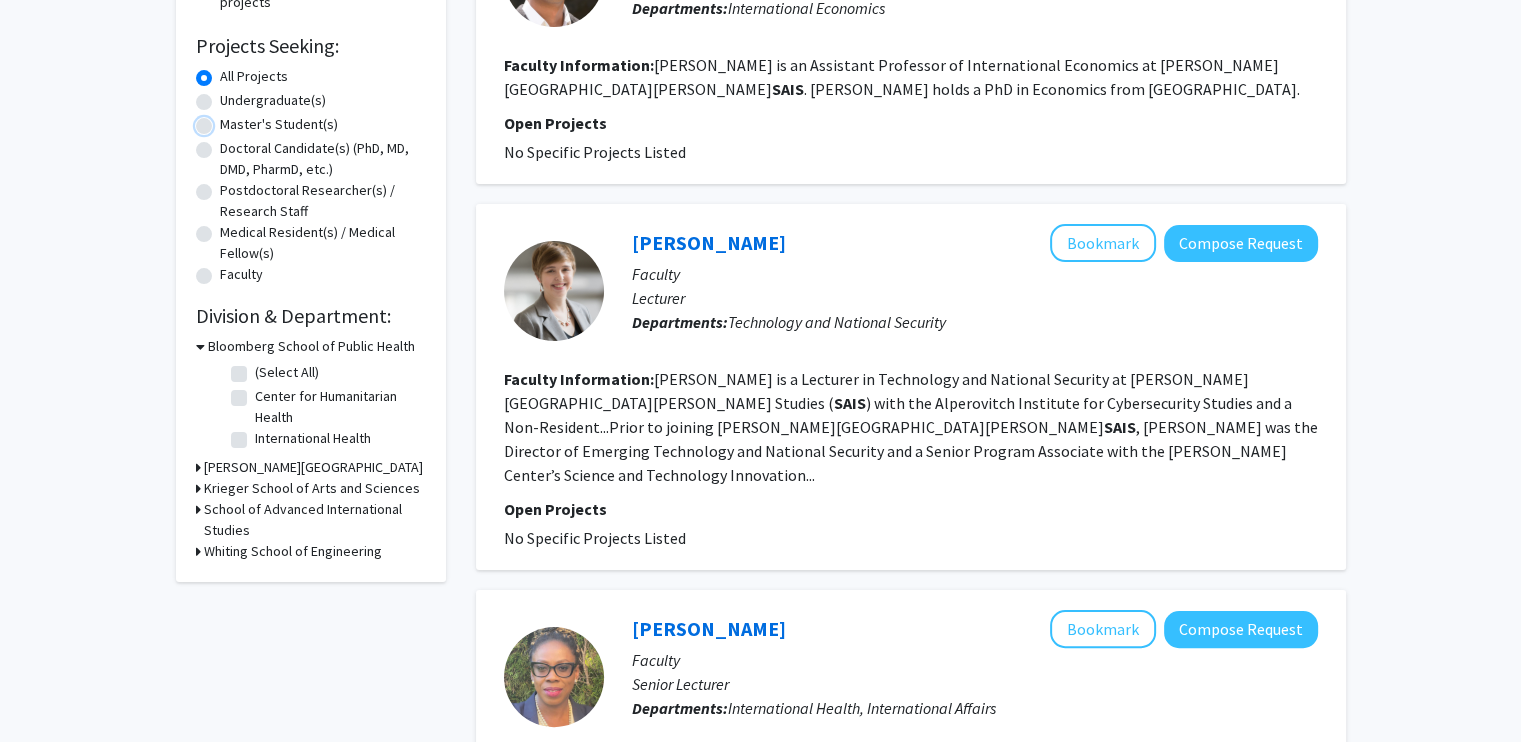 click on "Master's Student(s)" at bounding box center (226, 120) 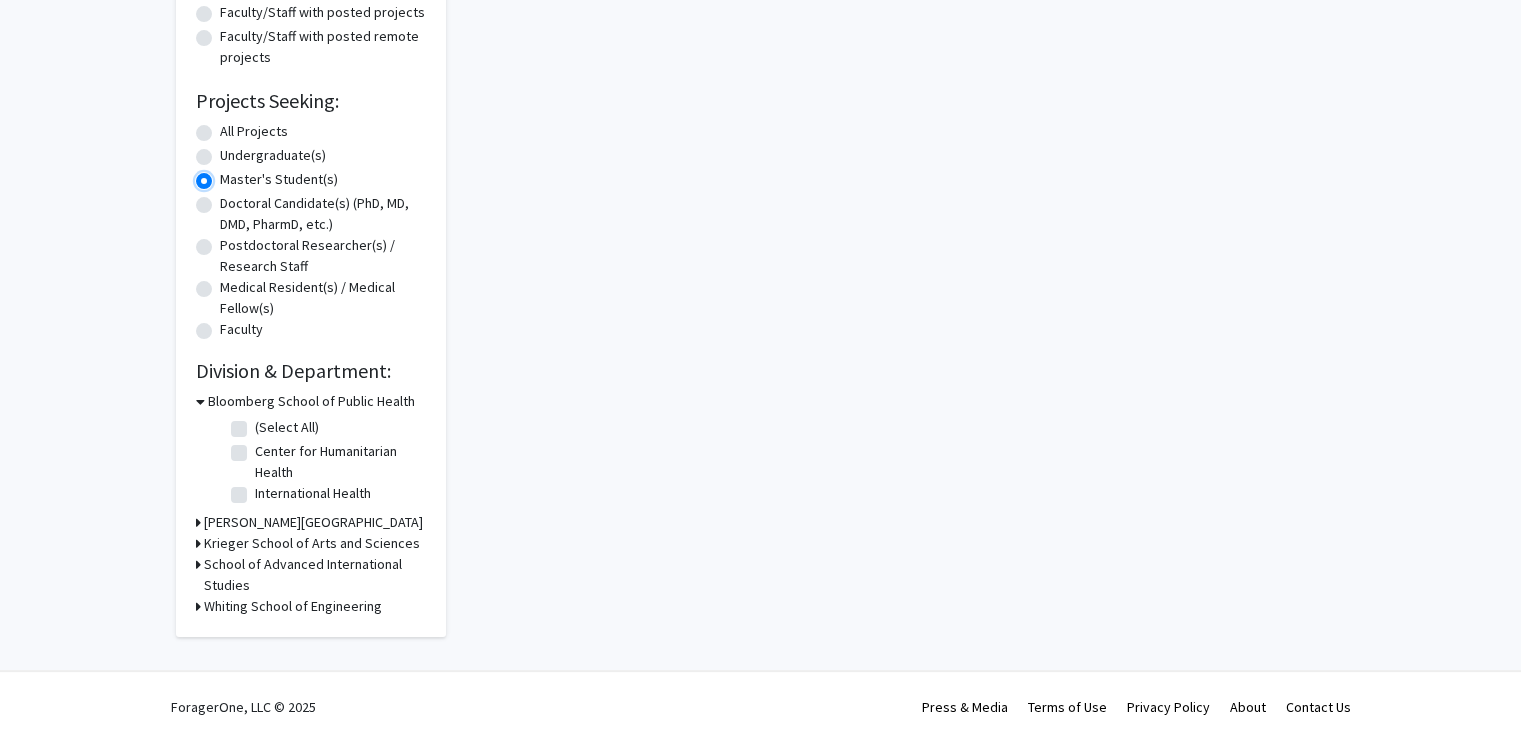scroll, scrollTop: 0, scrollLeft: 0, axis: both 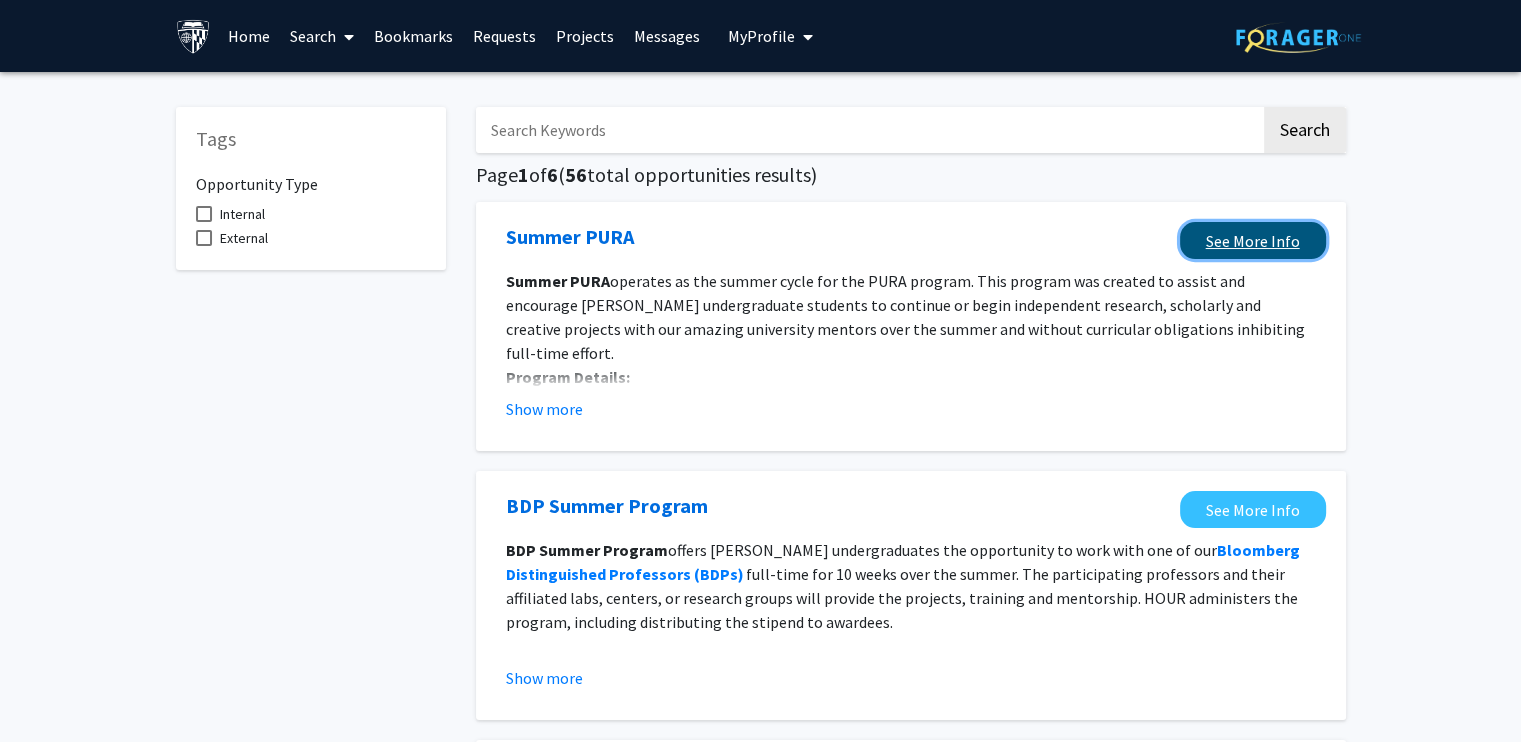 click on "See More Info" 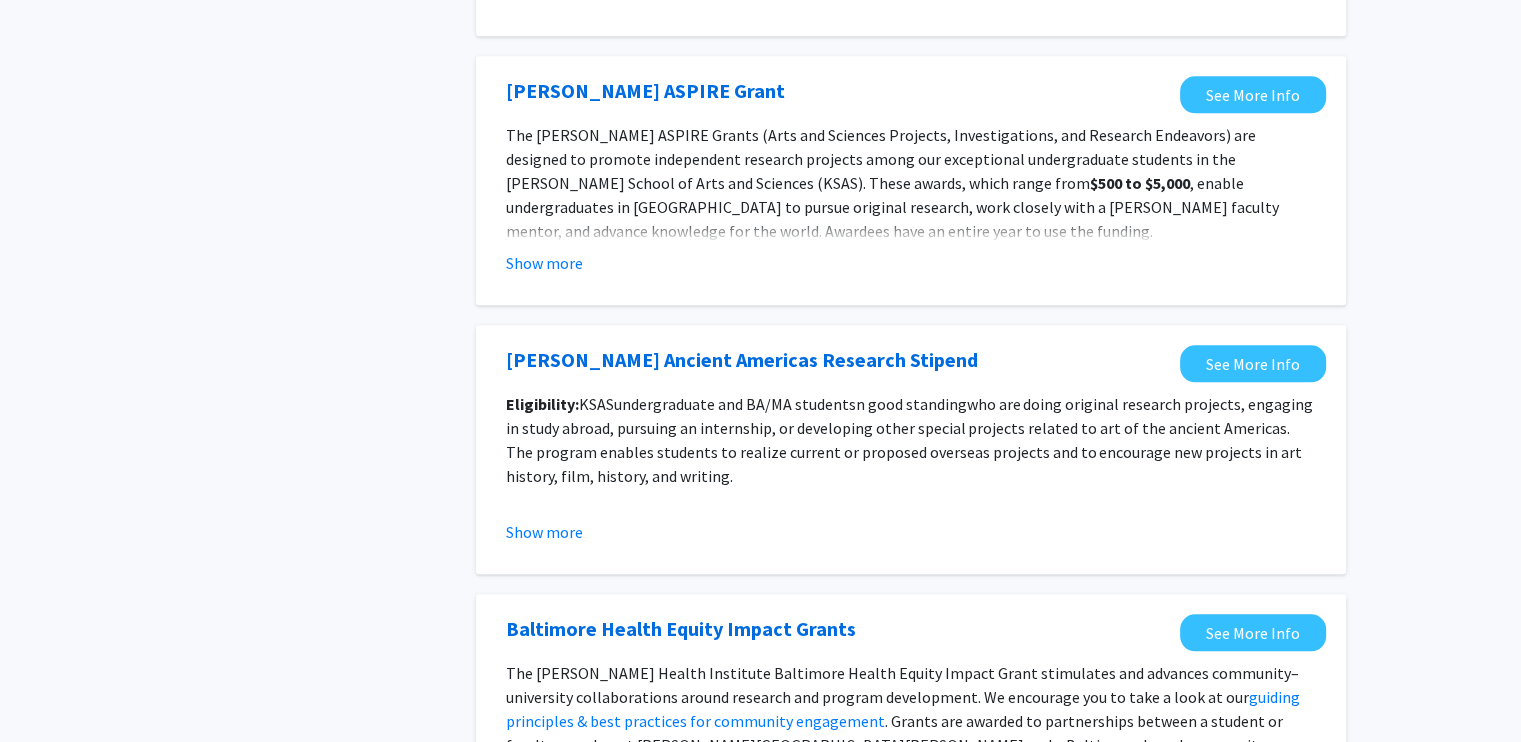 scroll, scrollTop: 2259, scrollLeft: 0, axis: vertical 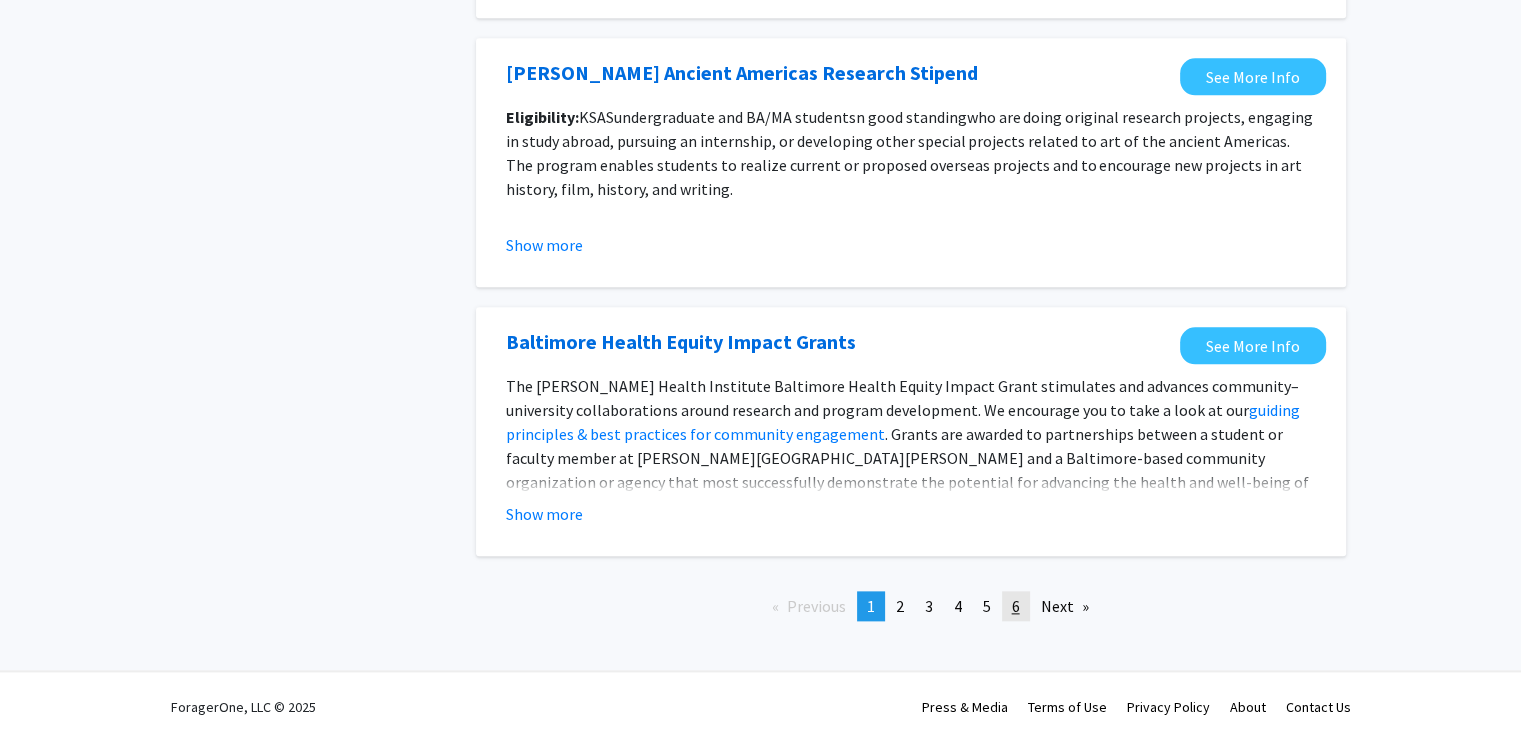 click on "6" 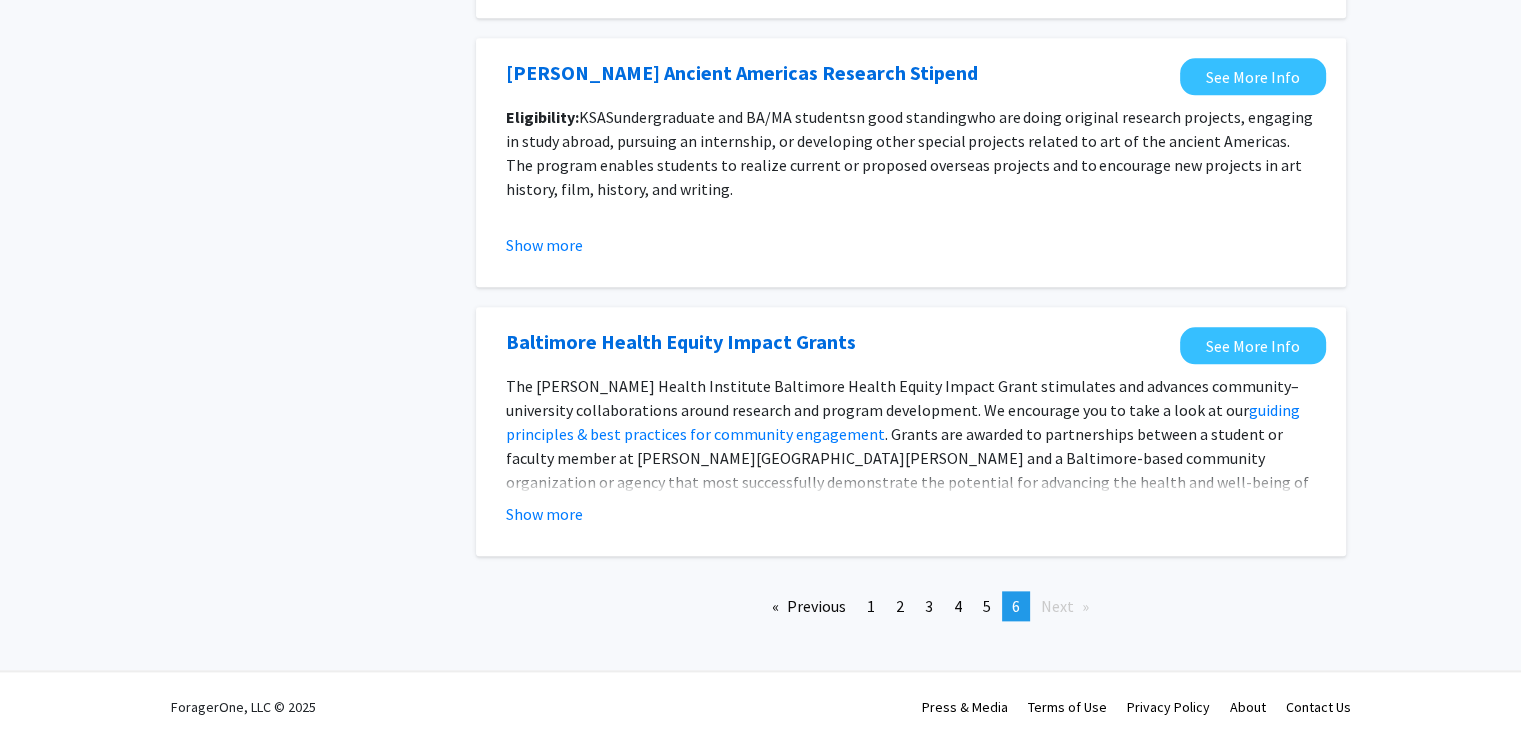 scroll, scrollTop: 0, scrollLeft: 0, axis: both 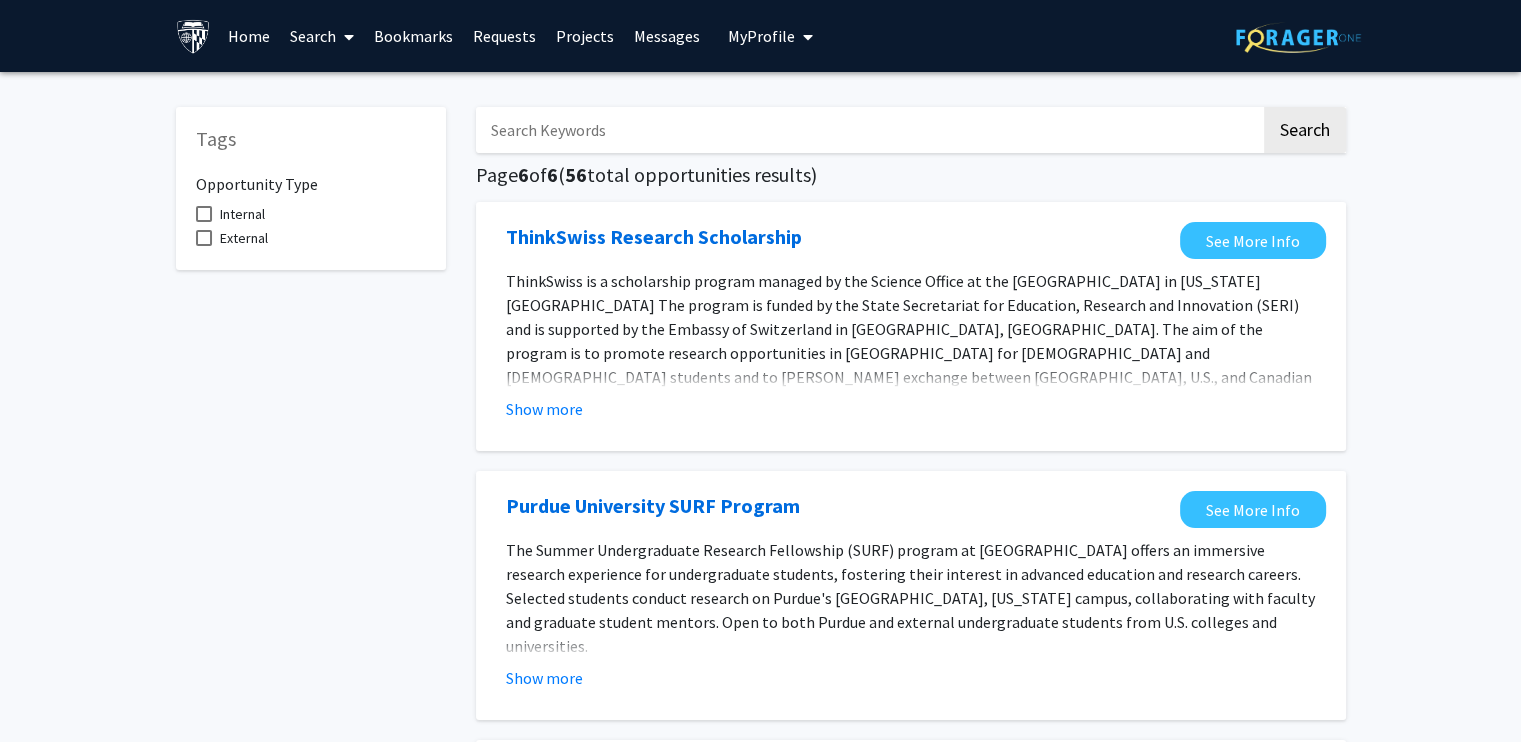 click at bounding box center [204, 214] 